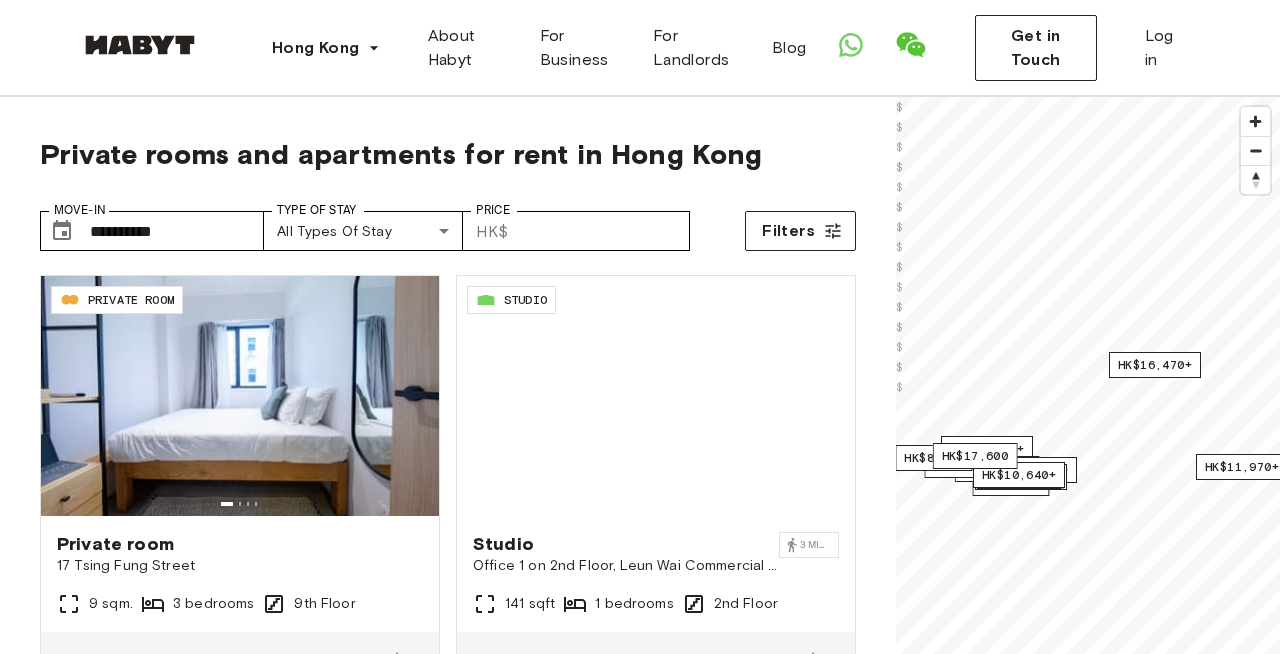 scroll, scrollTop: 0, scrollLeft: 0, axis: both 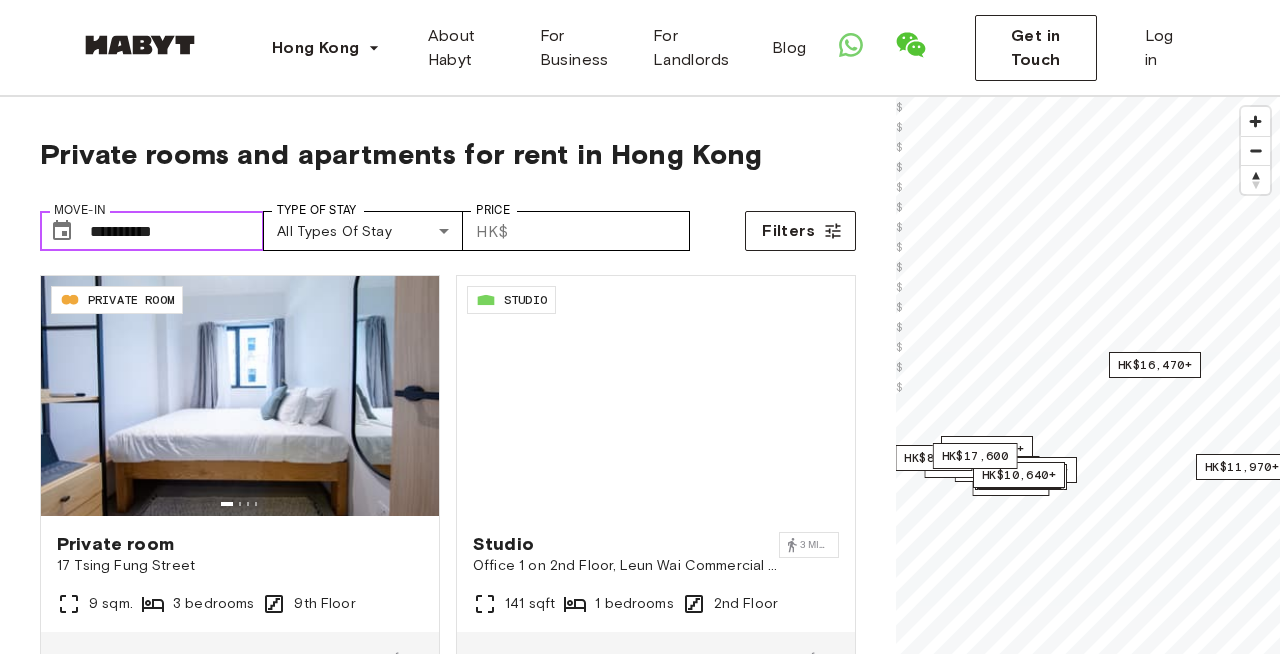 click on "**********" at bounding box center (177, 231) 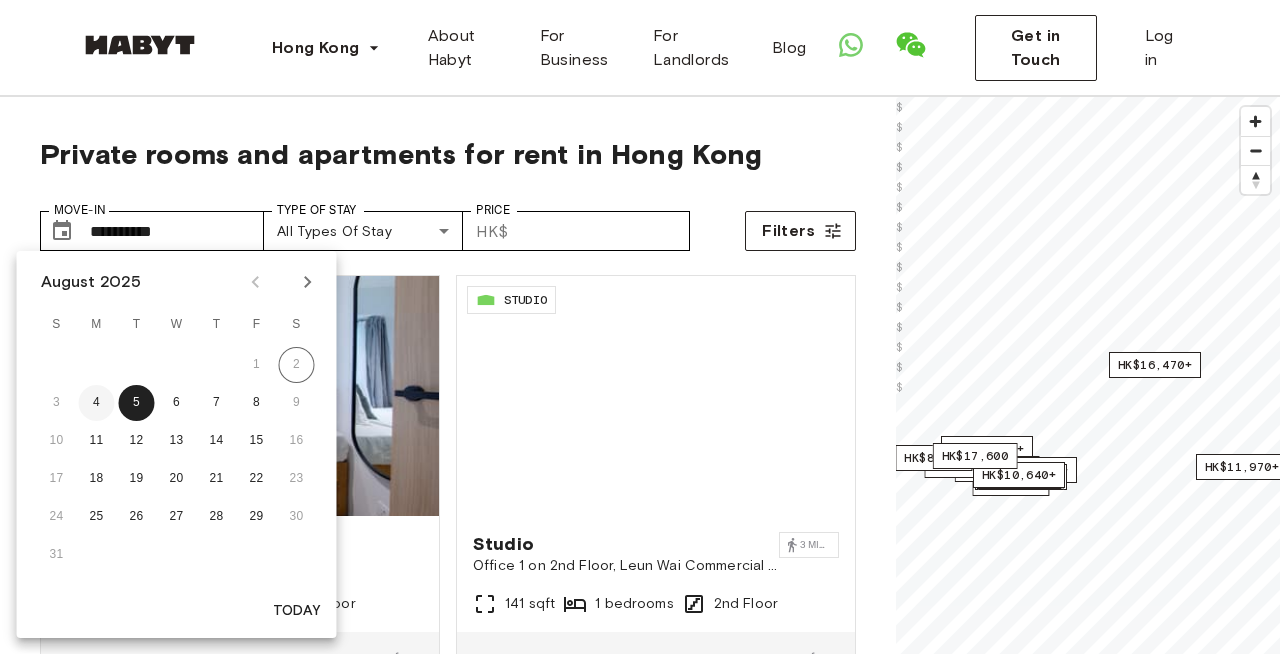 click on "4" at bounding box center [97, 403] 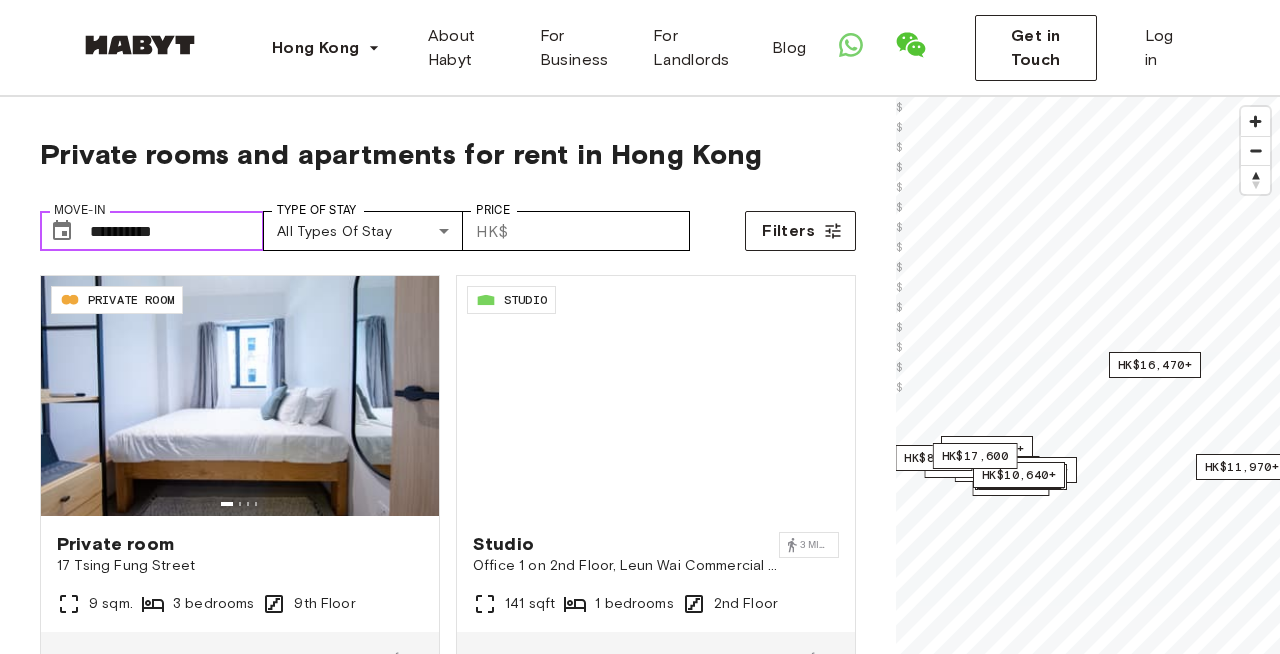 click on "**********" at bounding box center [177, 231] 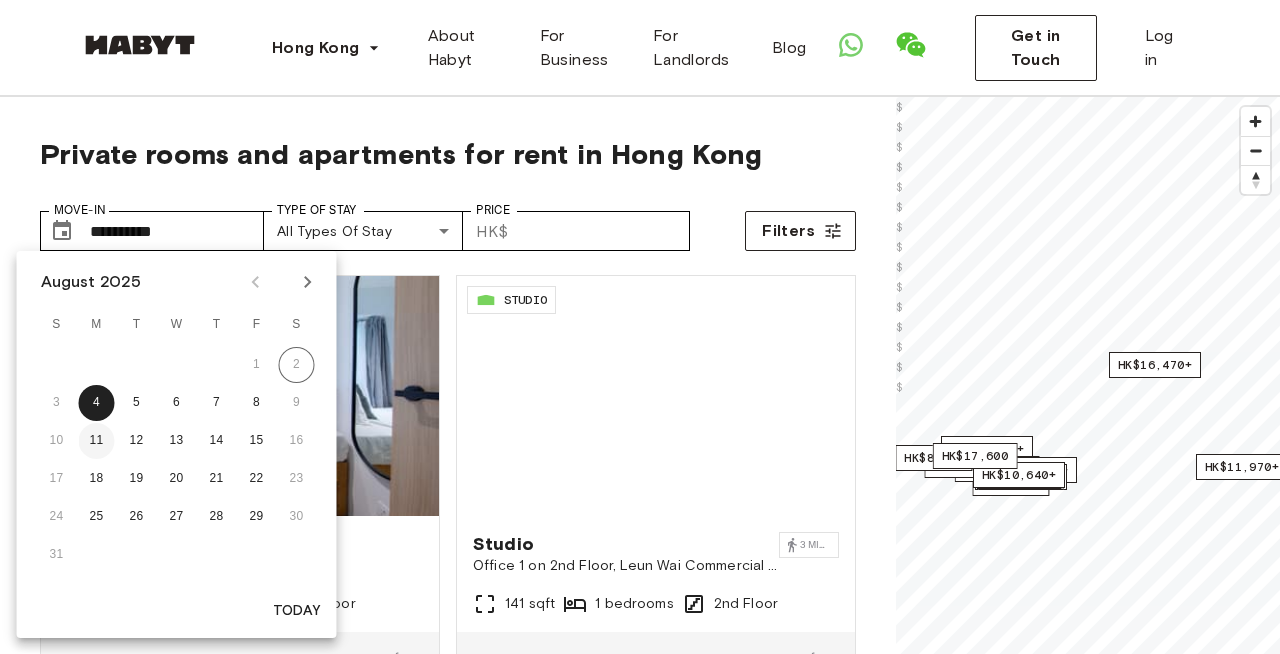 click on "11" at bounding box center (97, 441) 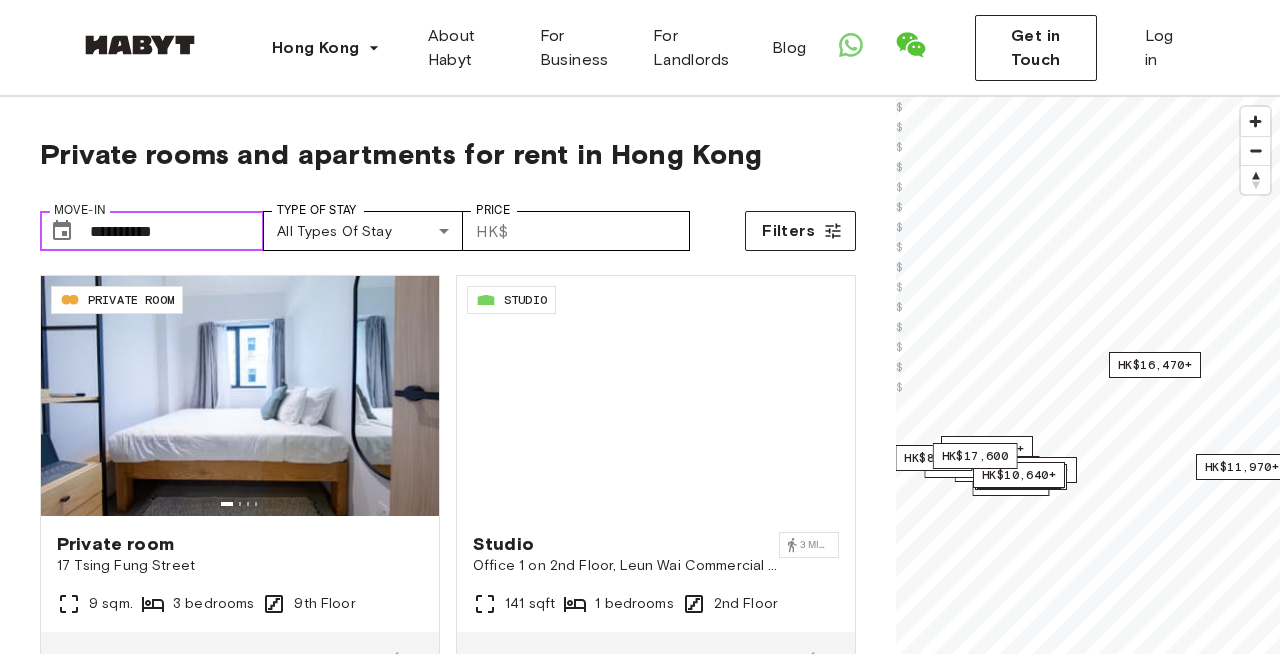 click on "**********" at bounding box center (177, 231) 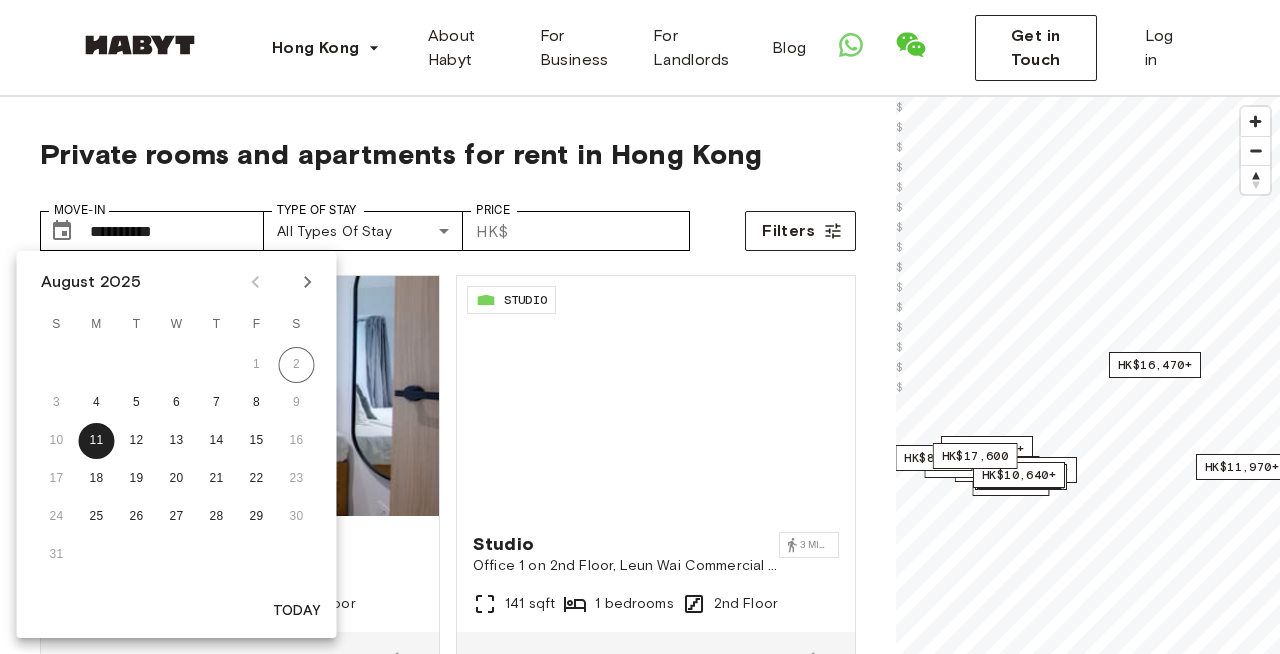click on "Today" at bounding box center (297, 611) 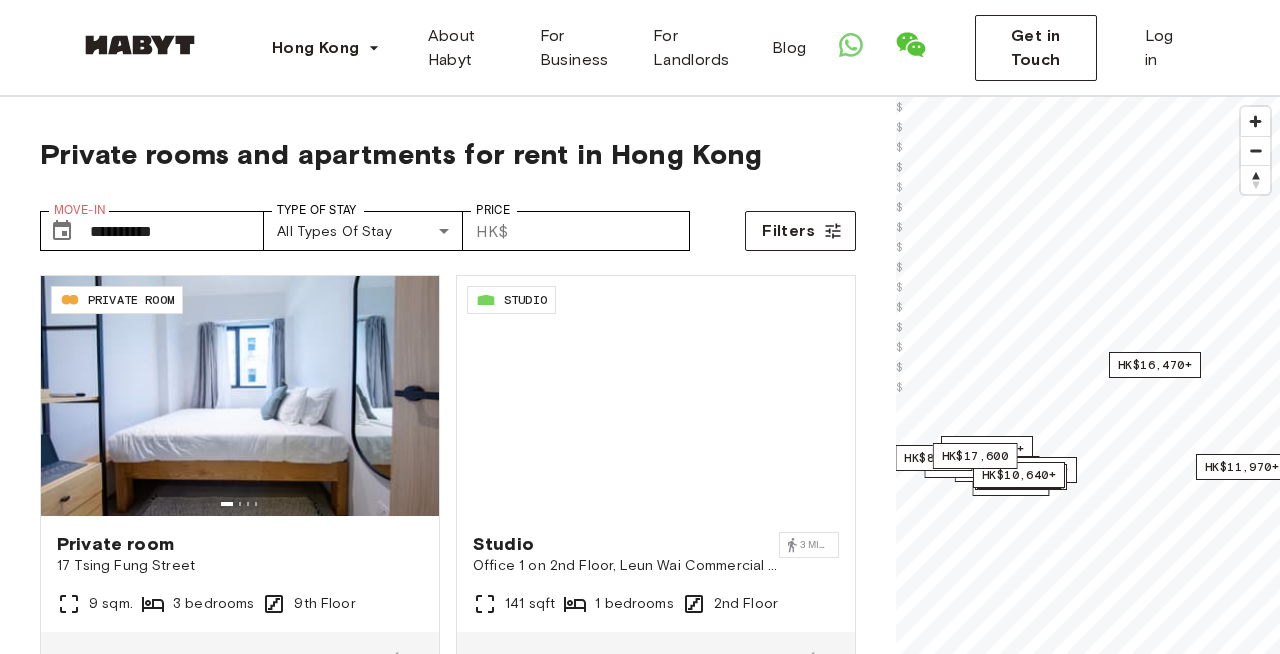 click on "**********" at bounding box center [448, 223] 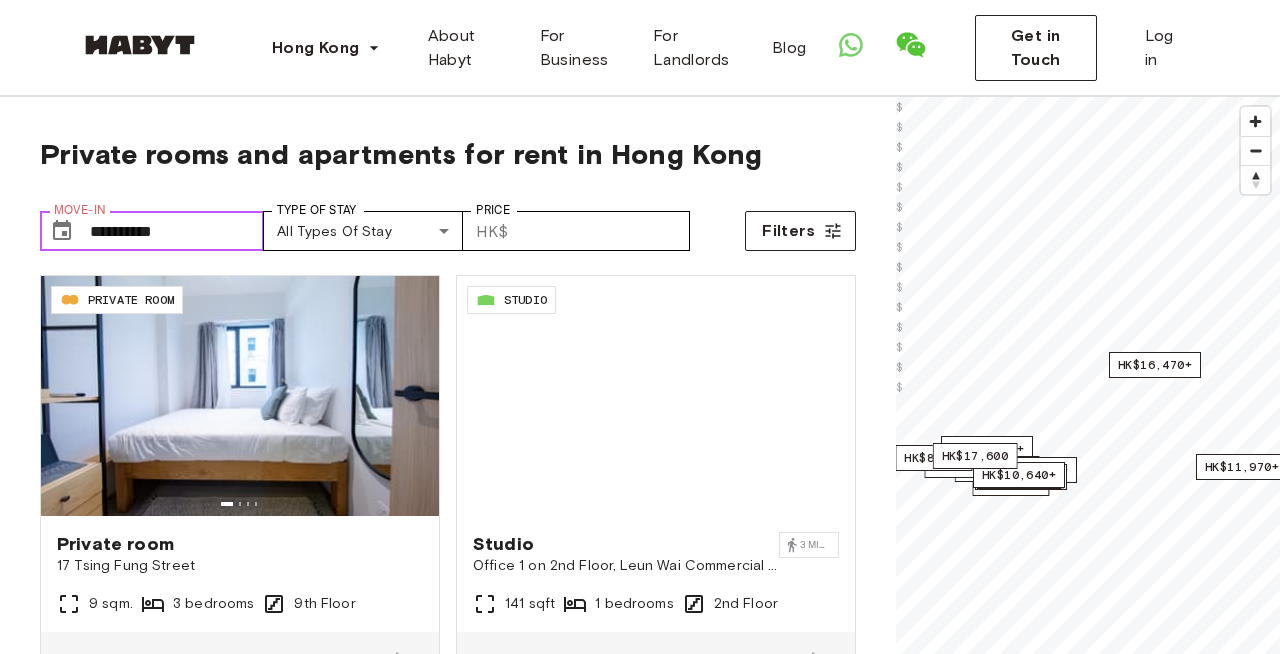 click on "**********" at bounding box center (177, 231) 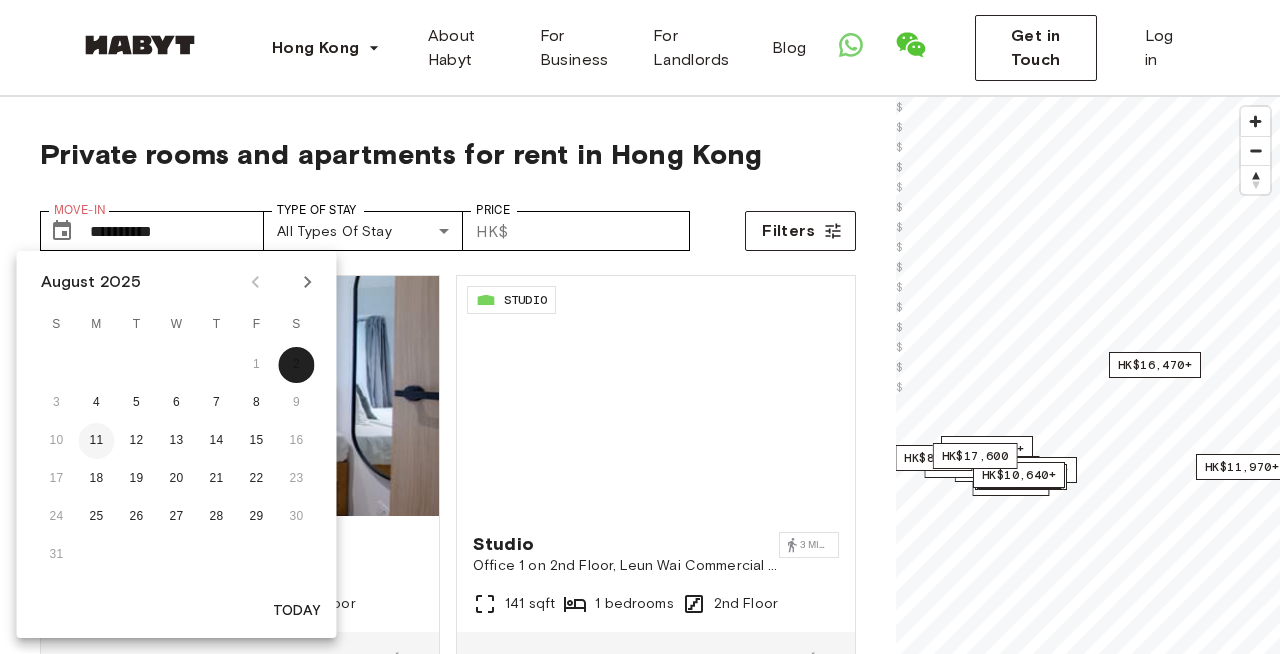 click on "11" at bounding box center [97, 441] 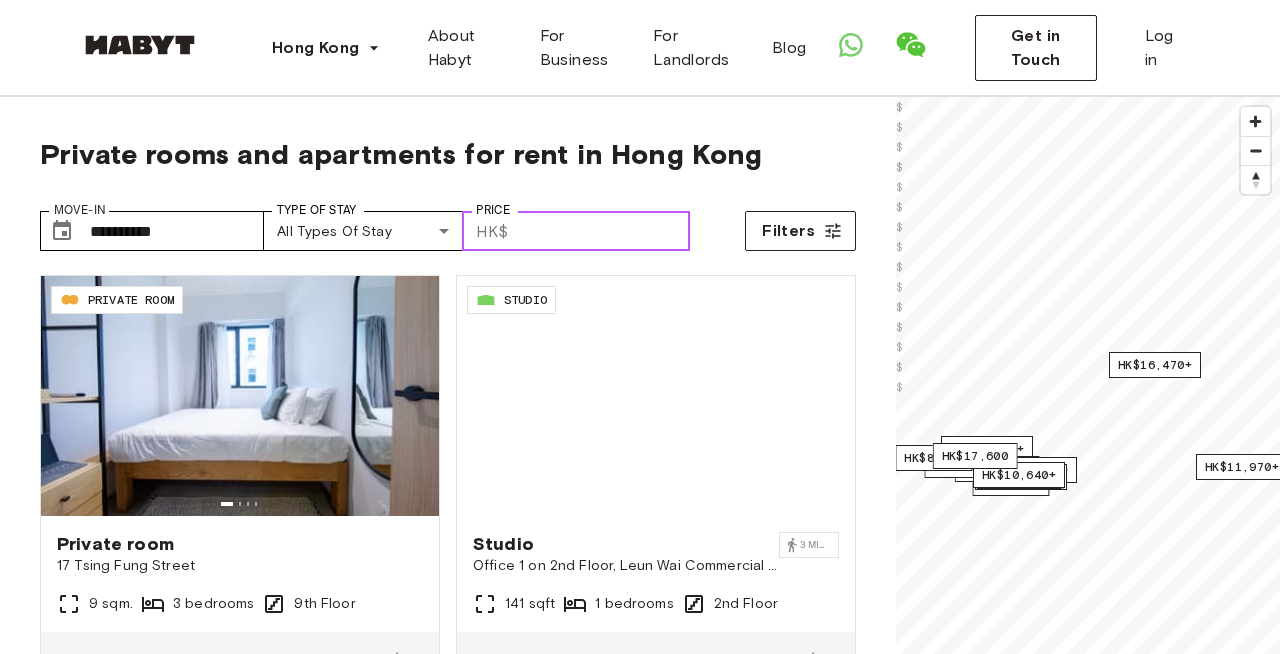 click on "Price" at bounding box center (603, 231) 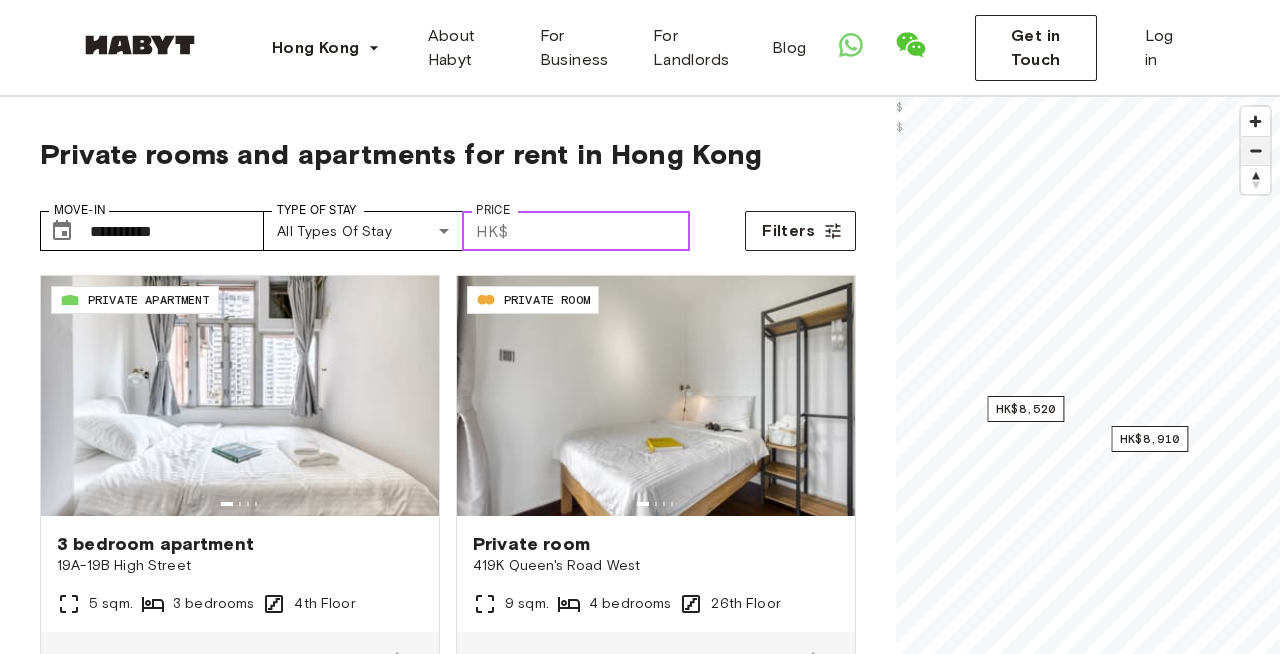 type on "****" 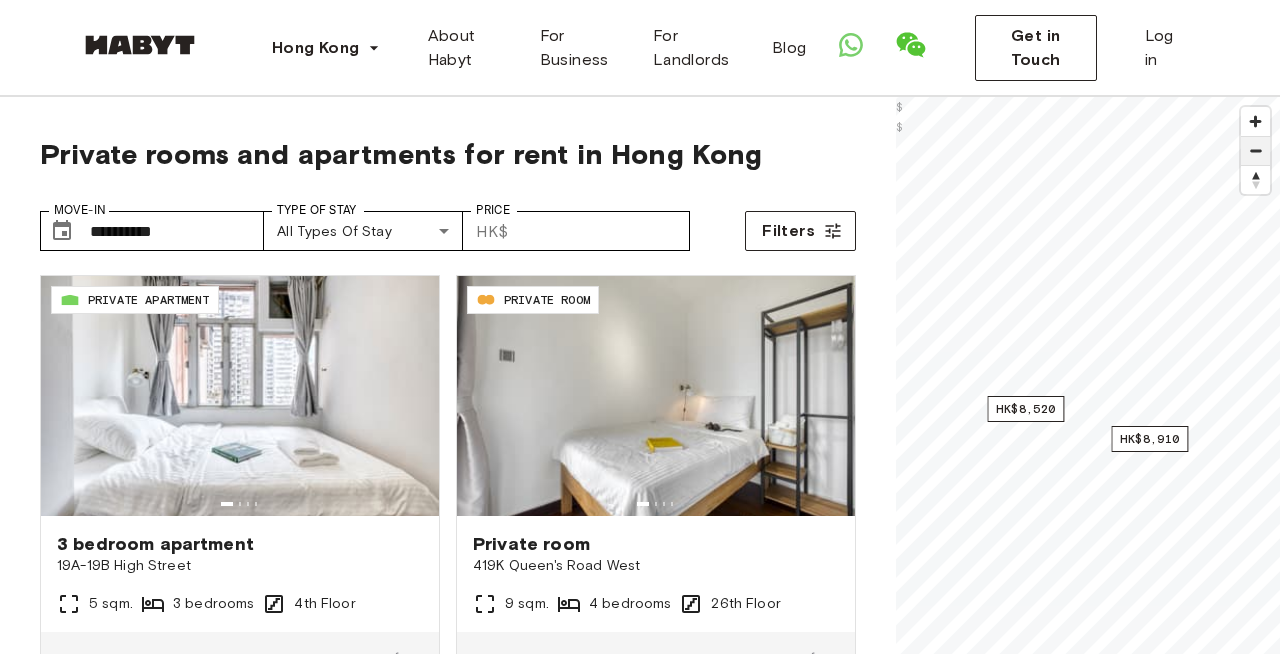 click at bounding box center [1255, 151] 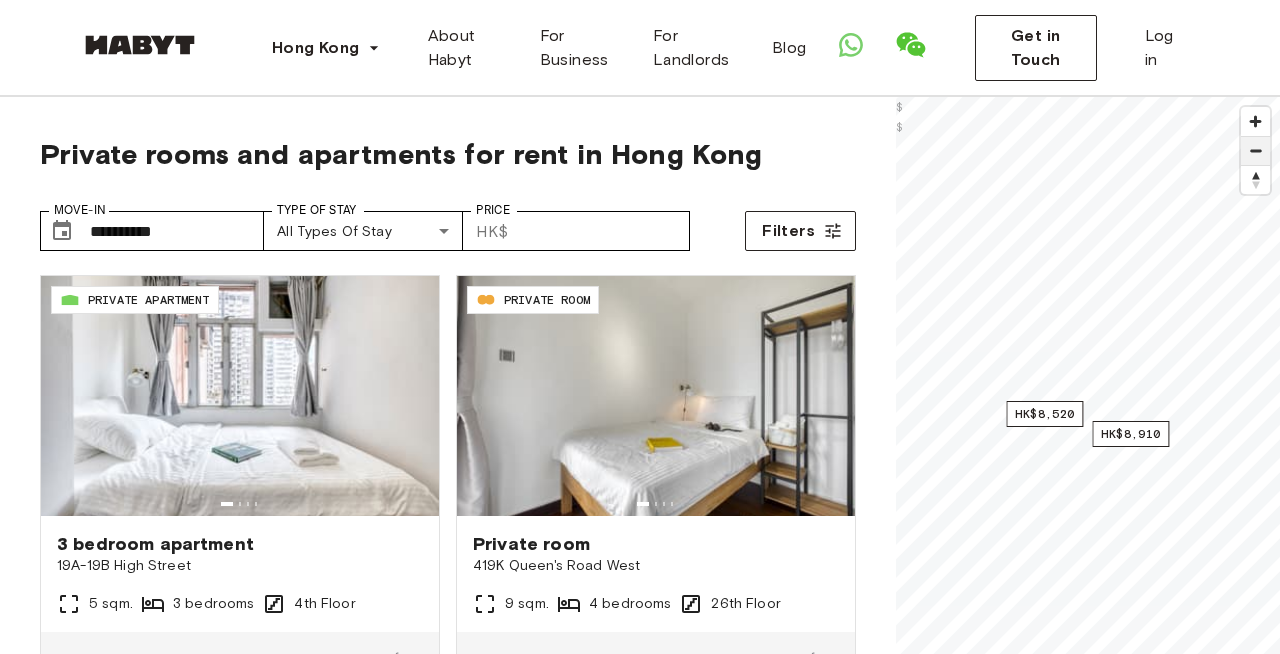 click at bounding box center (1255, 151) 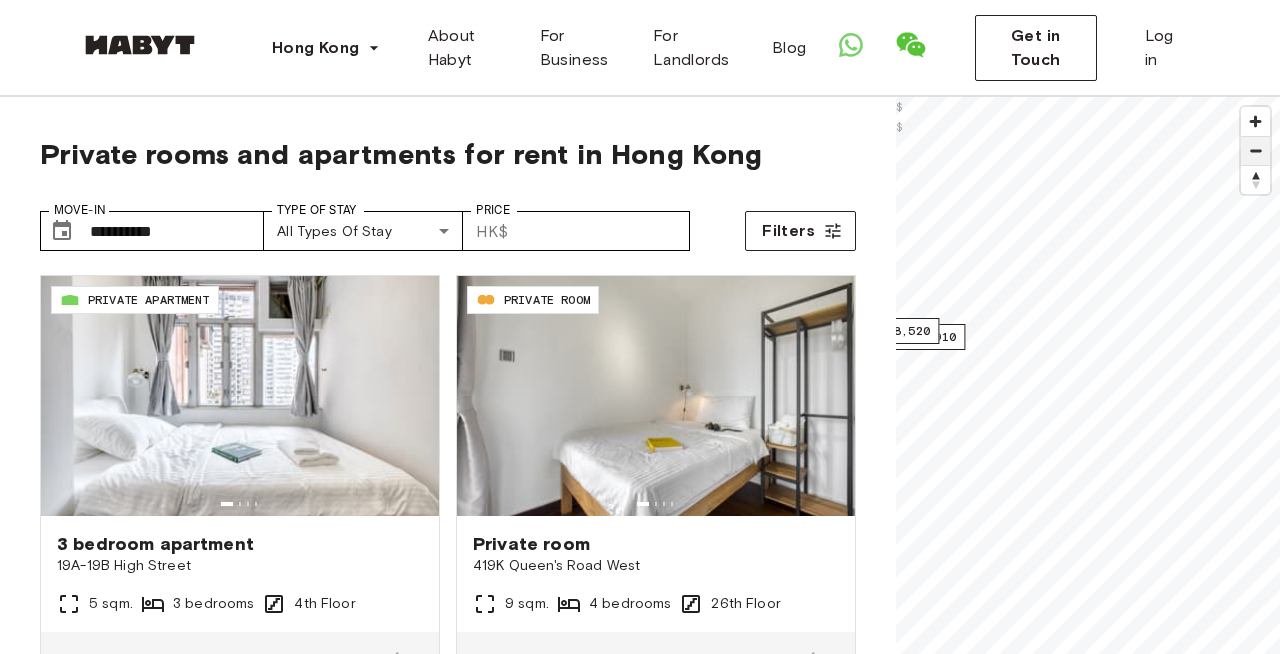 click at bounding box center (1255, 151) 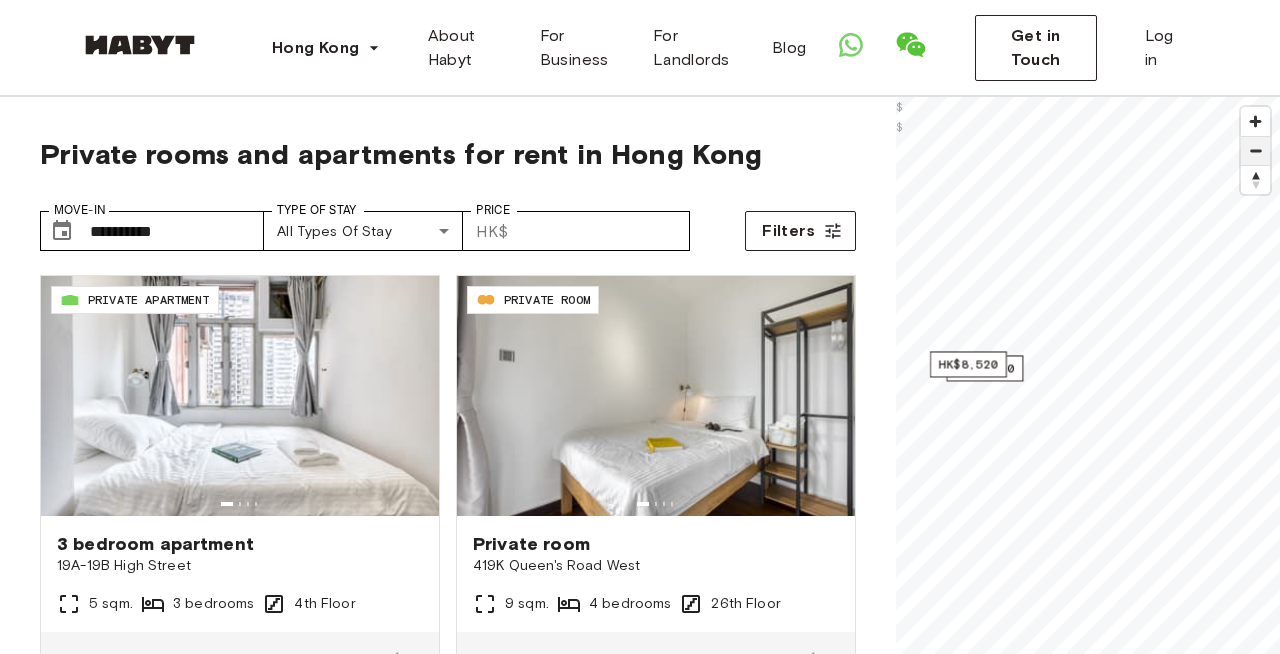 click at bounding box center (1255, 151) 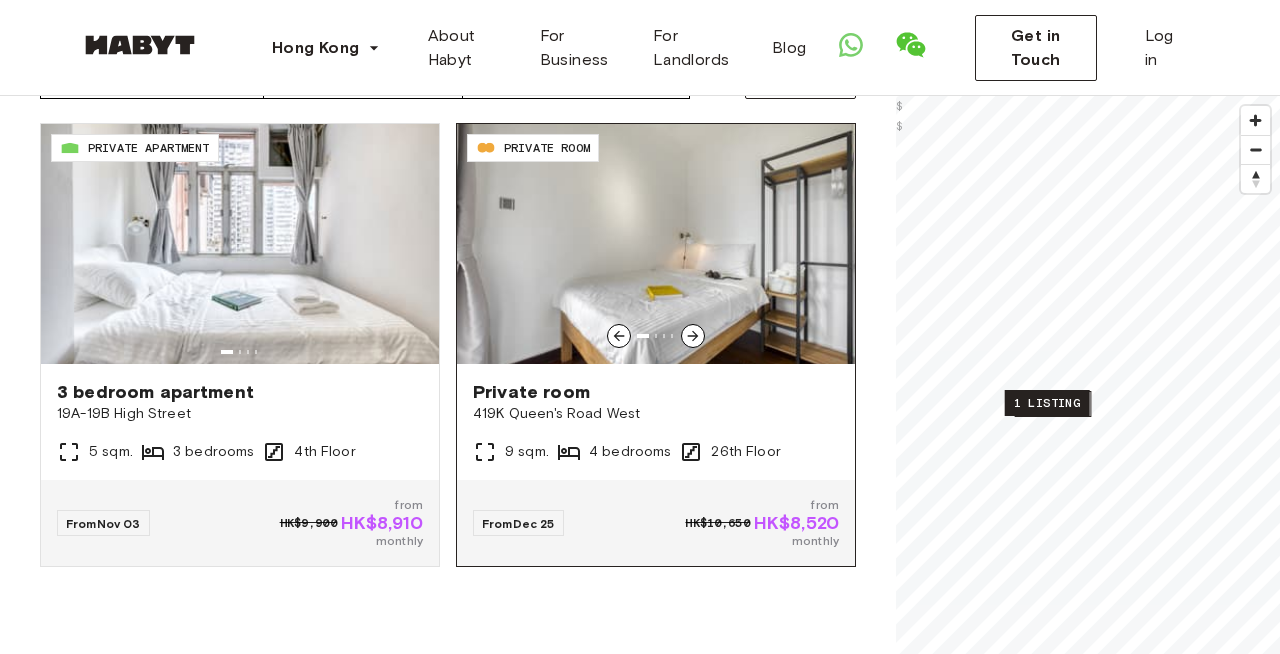 scroll, scrollTop: 153, scrollLeft: 0, axis: vertical 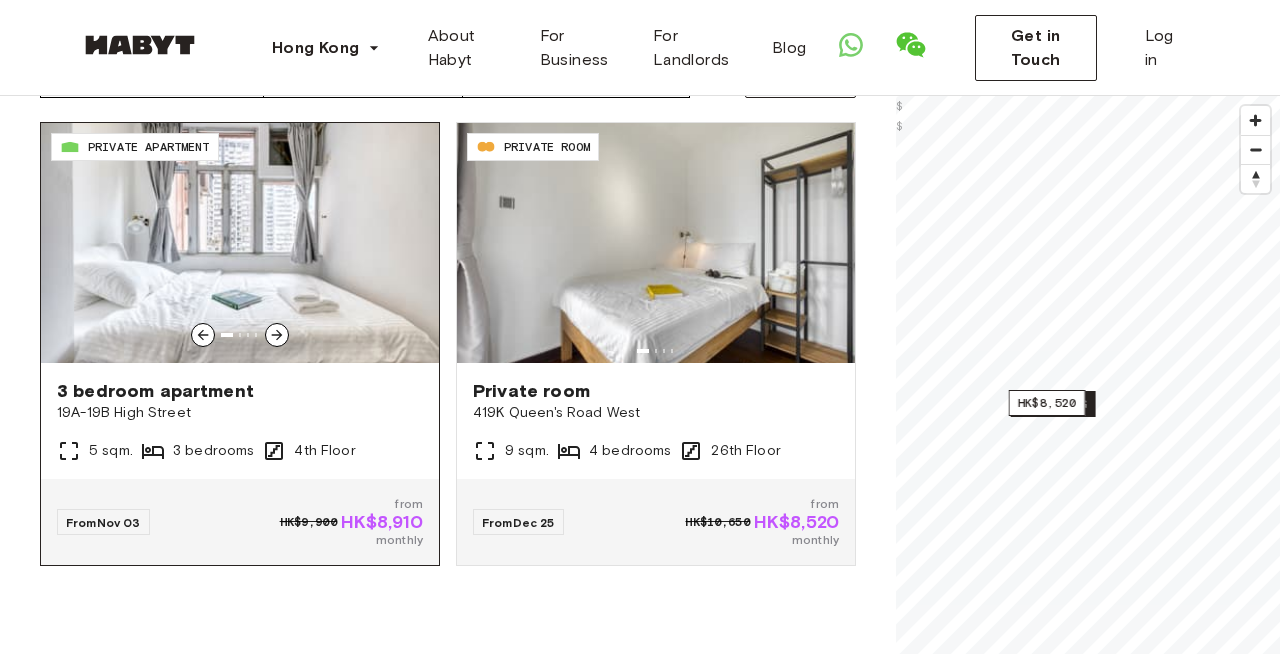 click 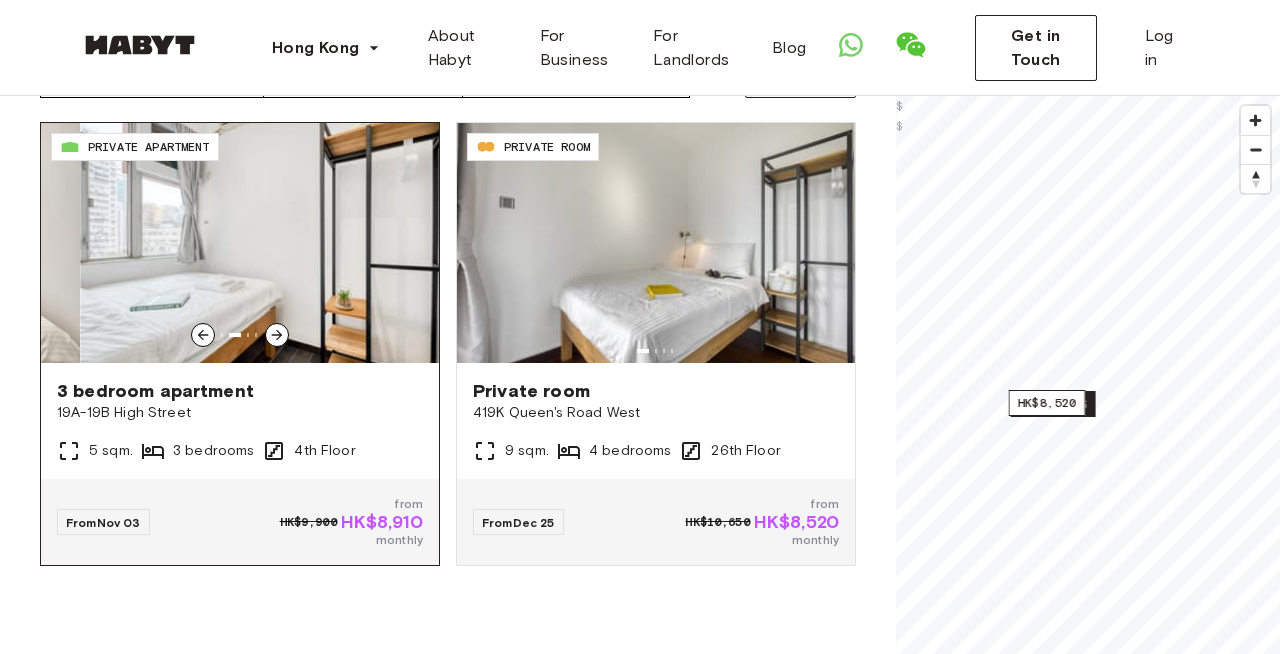 click 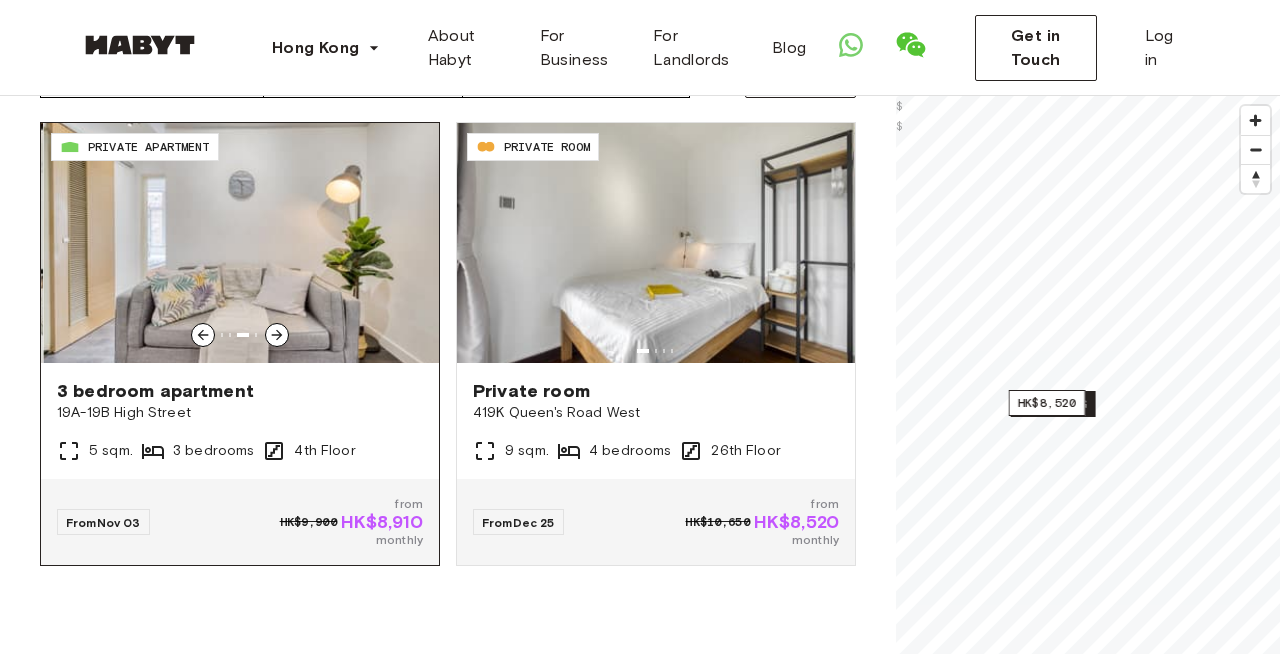 click 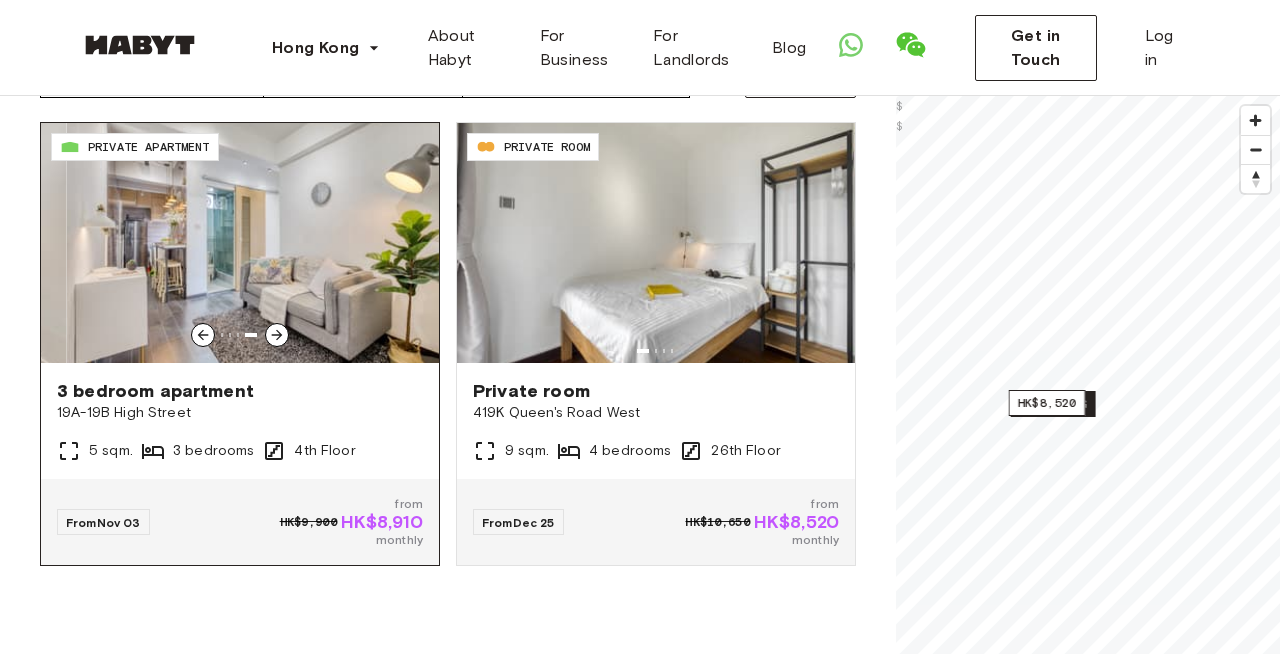 click on "19A-19B High Street" at bounding box center [240, 413] 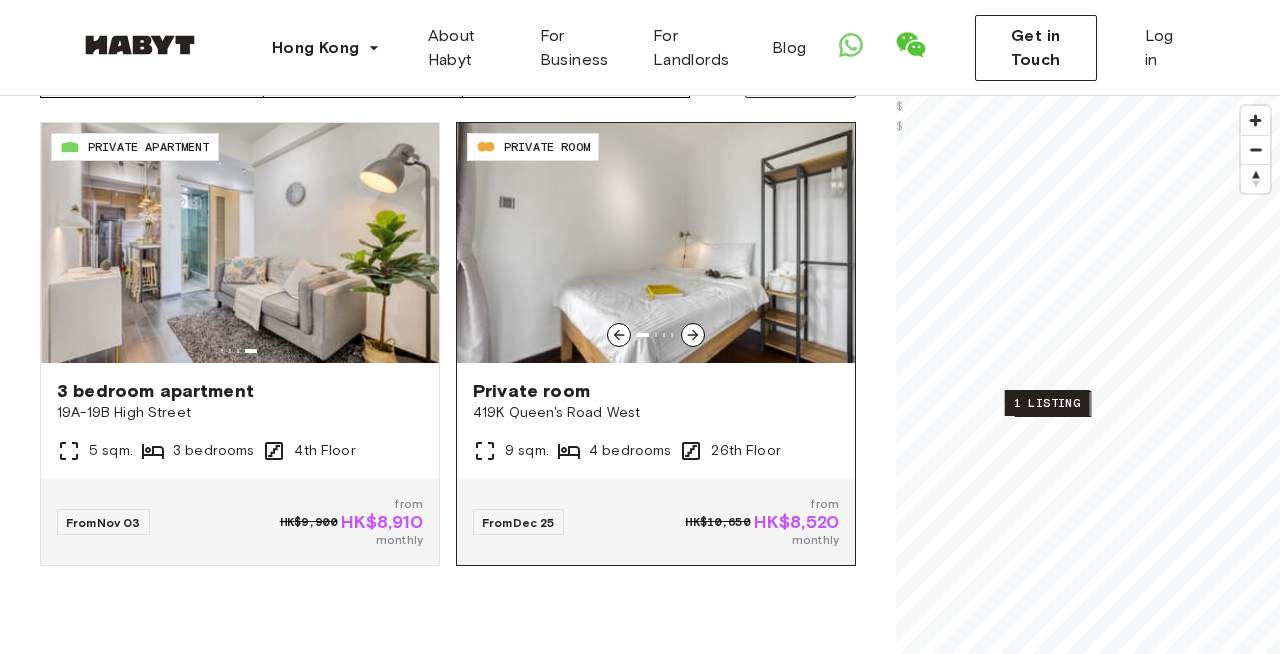 click on "419K Queen's Road West" at bounding box center (656, 413) 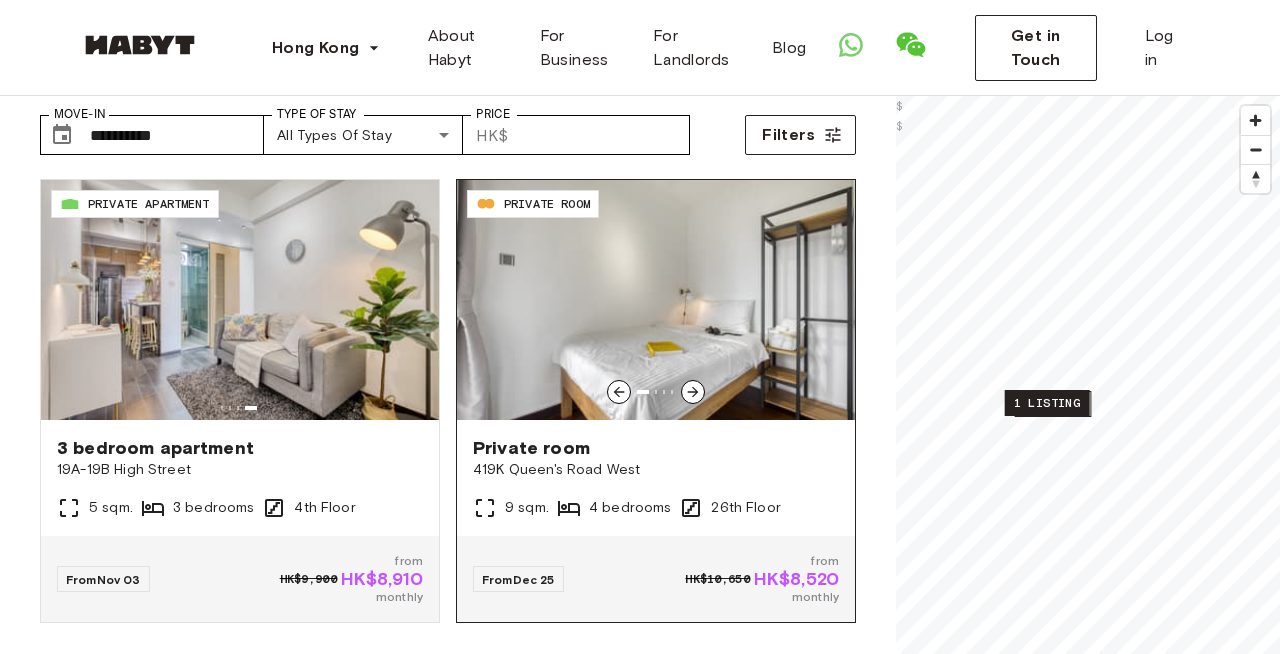 scroll, scrollTop: 125, scrollLeft: 0, axis: vertical 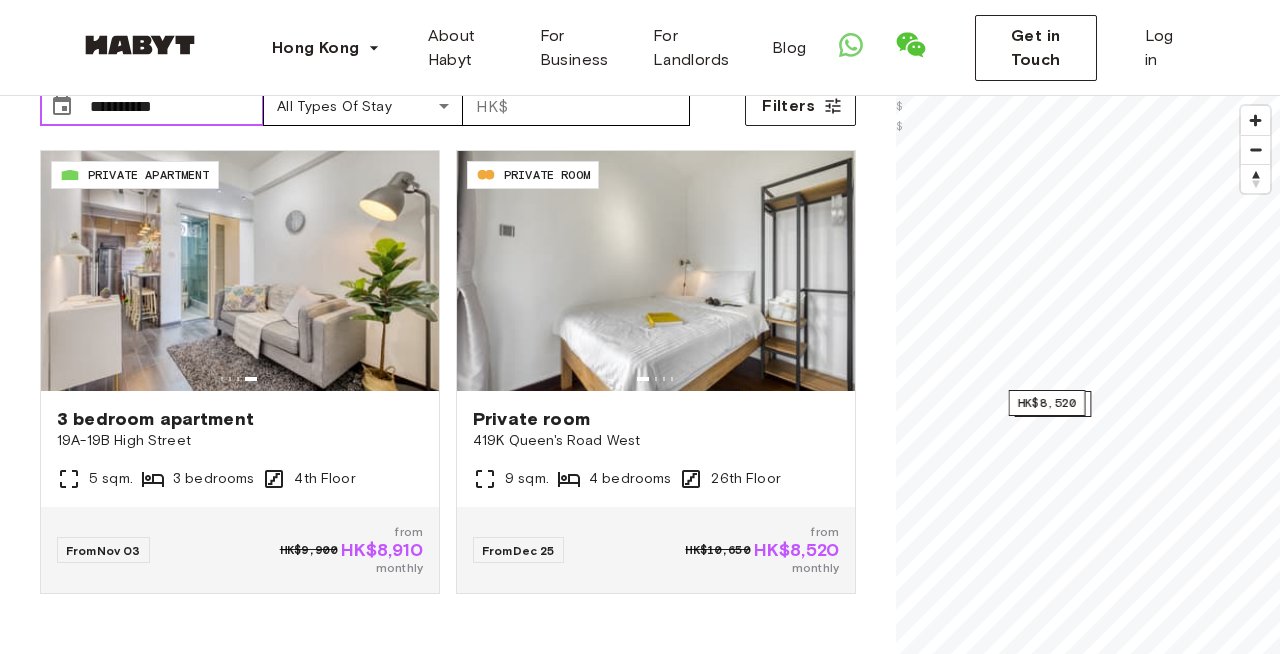 click on "**********" at bounding box center [177, 106] 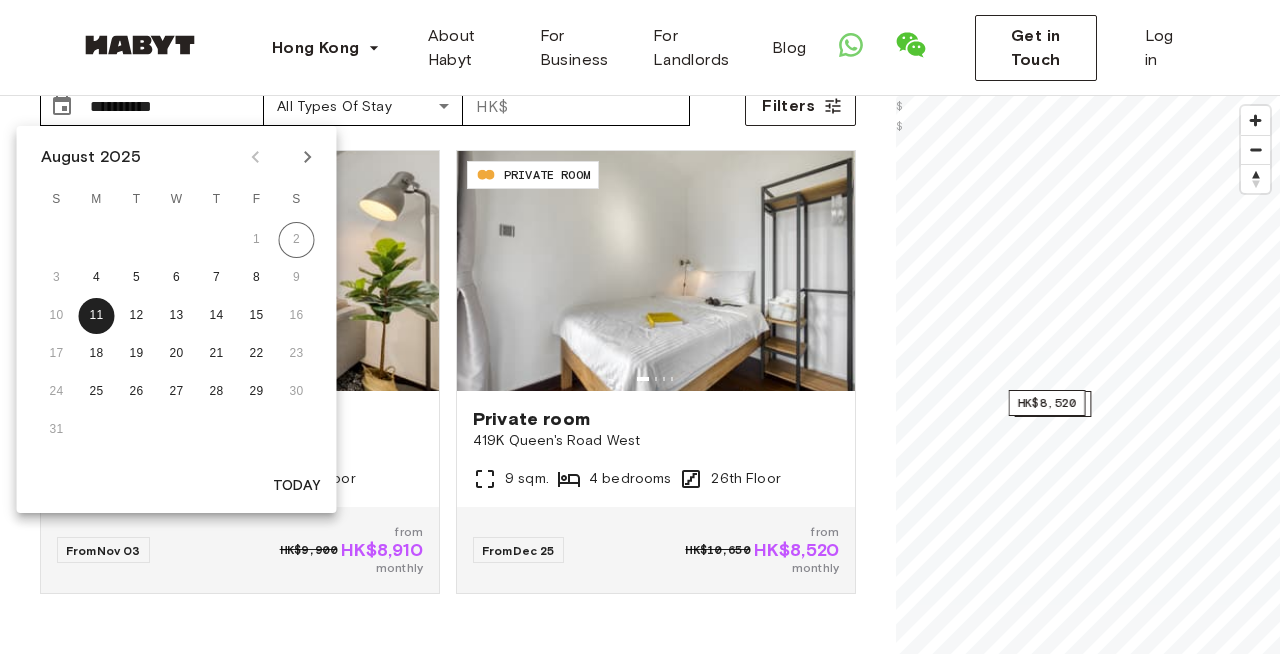 type 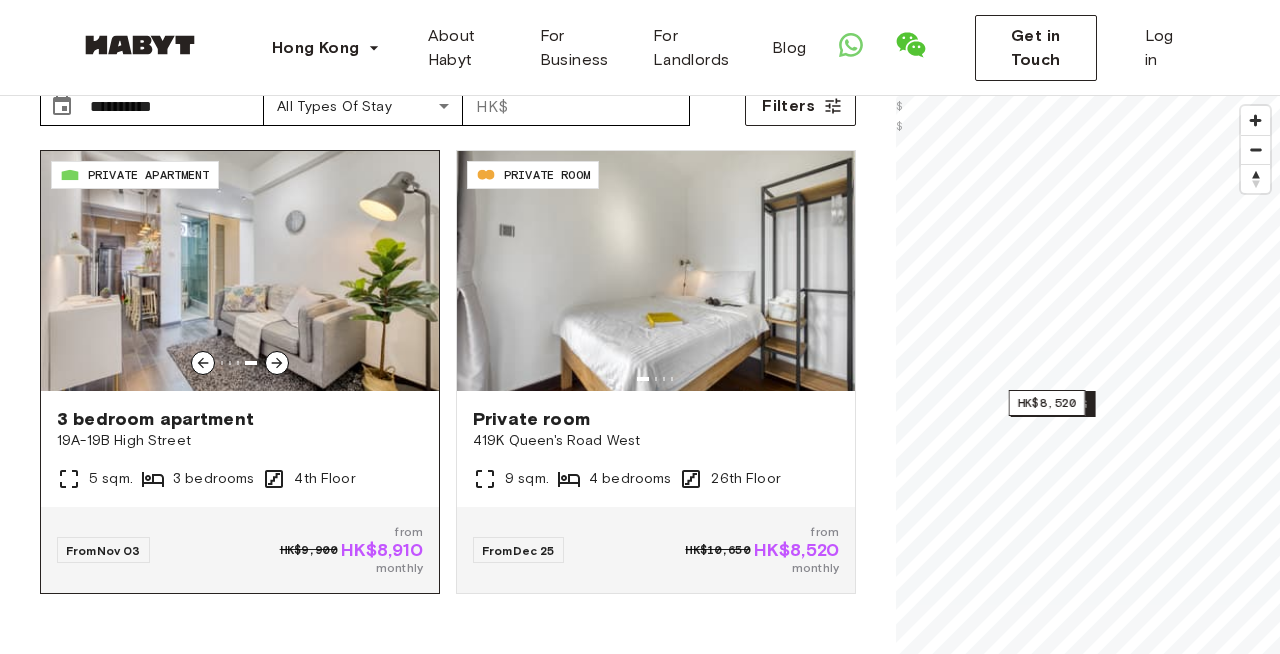 click on "3 bedroom apartment 19A-19B High Street 5 sqm. 3 bedrooms 4th Floor" at bounding box center (240, 449) 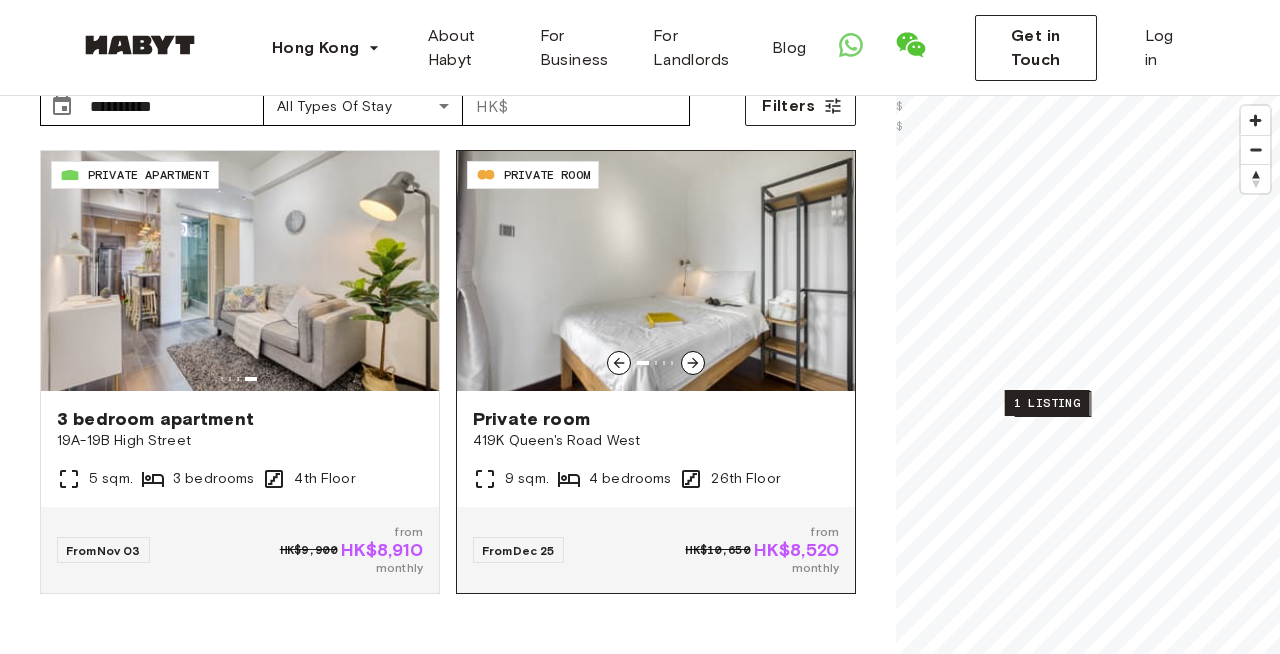 click on "Private room" at bounding box center (656, 419) 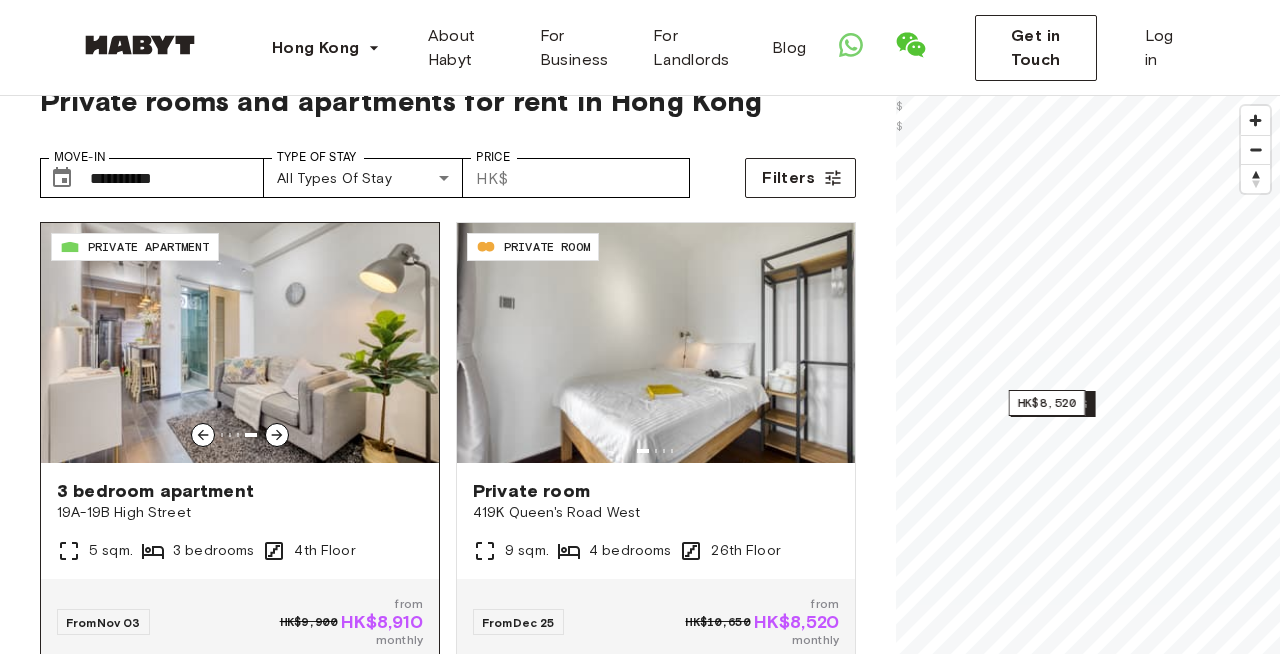 scroll, scrollTop: 36, scrollLeft: 0, axis: vertical 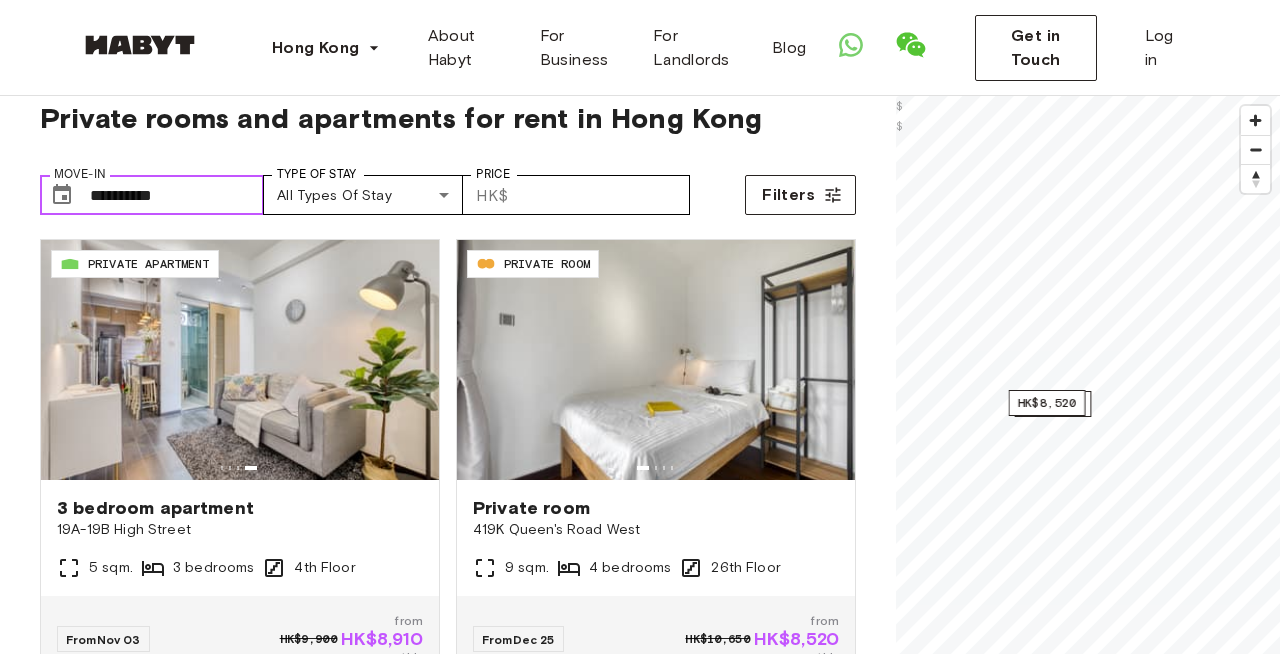 click on "**********" at bounding box center [177, 195] 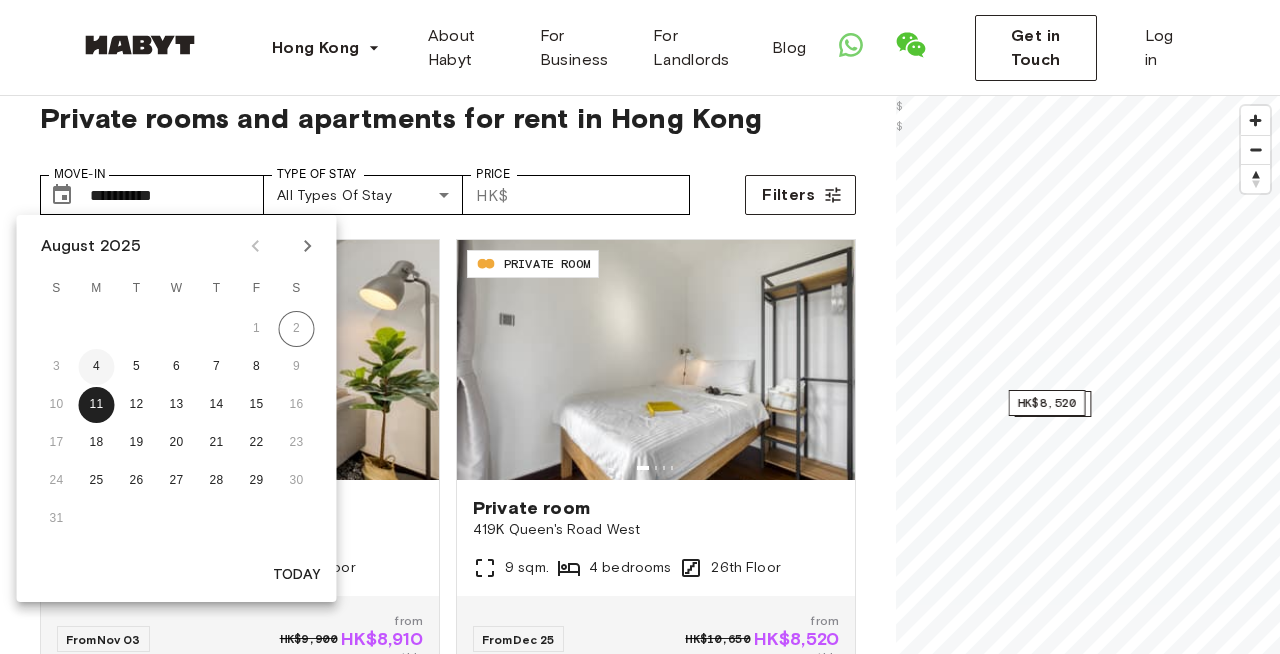 click on "4" at bounding box center (97, 367) 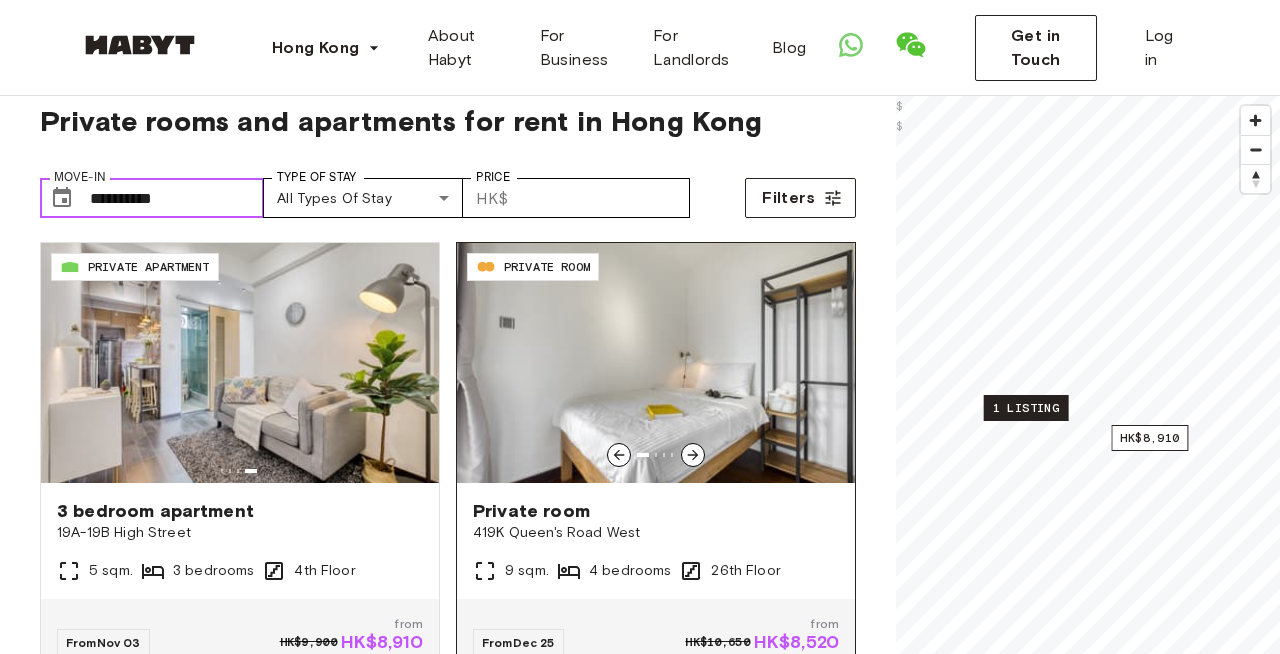 scroll, scrollTop: 0, scrollLeft: 0, axis: both 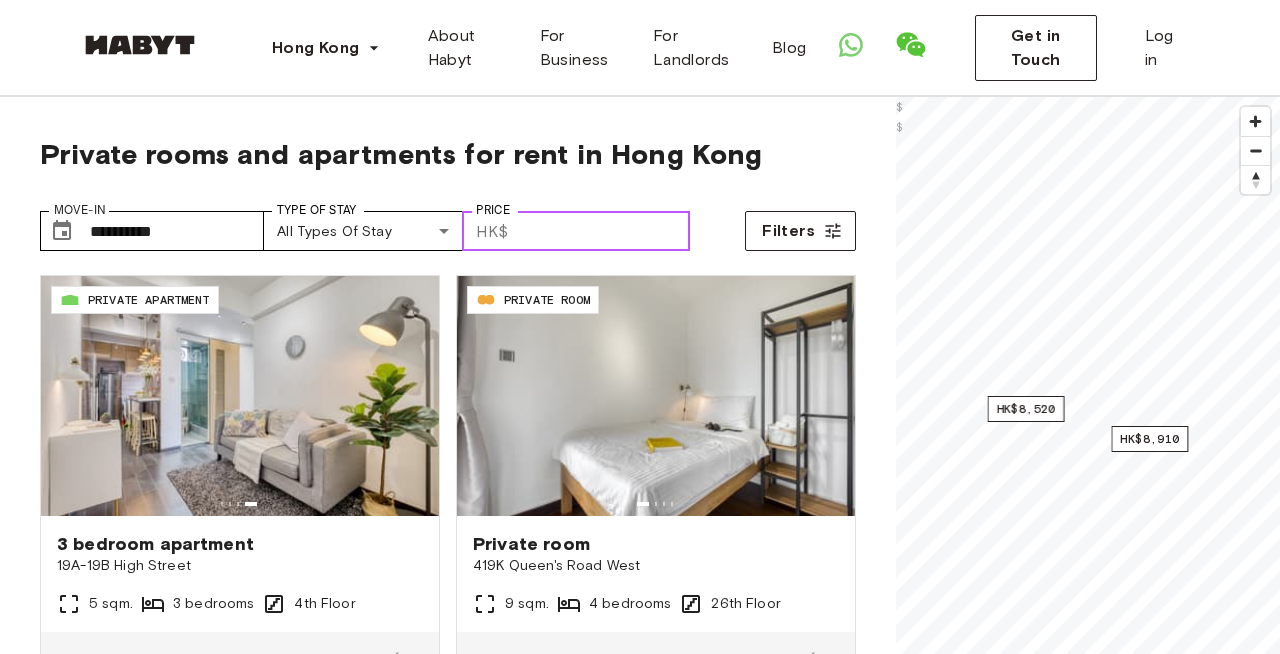 click on "****" at bounding box center [603, 231] 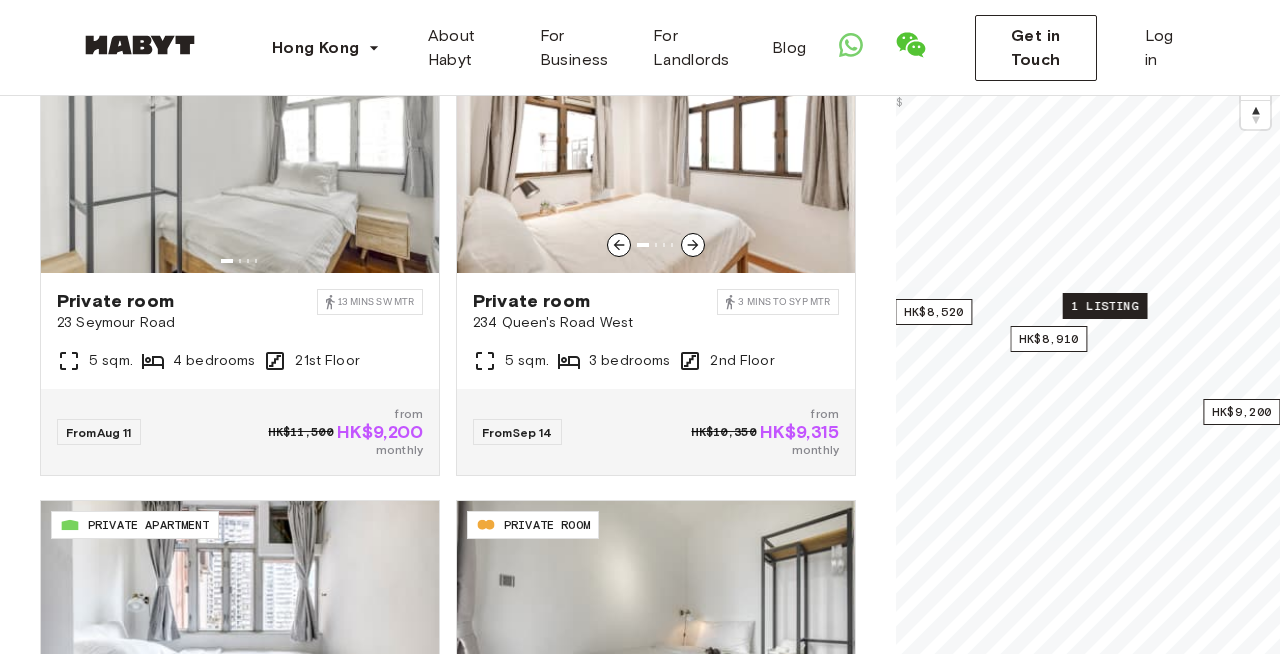 scroll, scrollTop: 252, scrollLeft: 0, axis: vertical 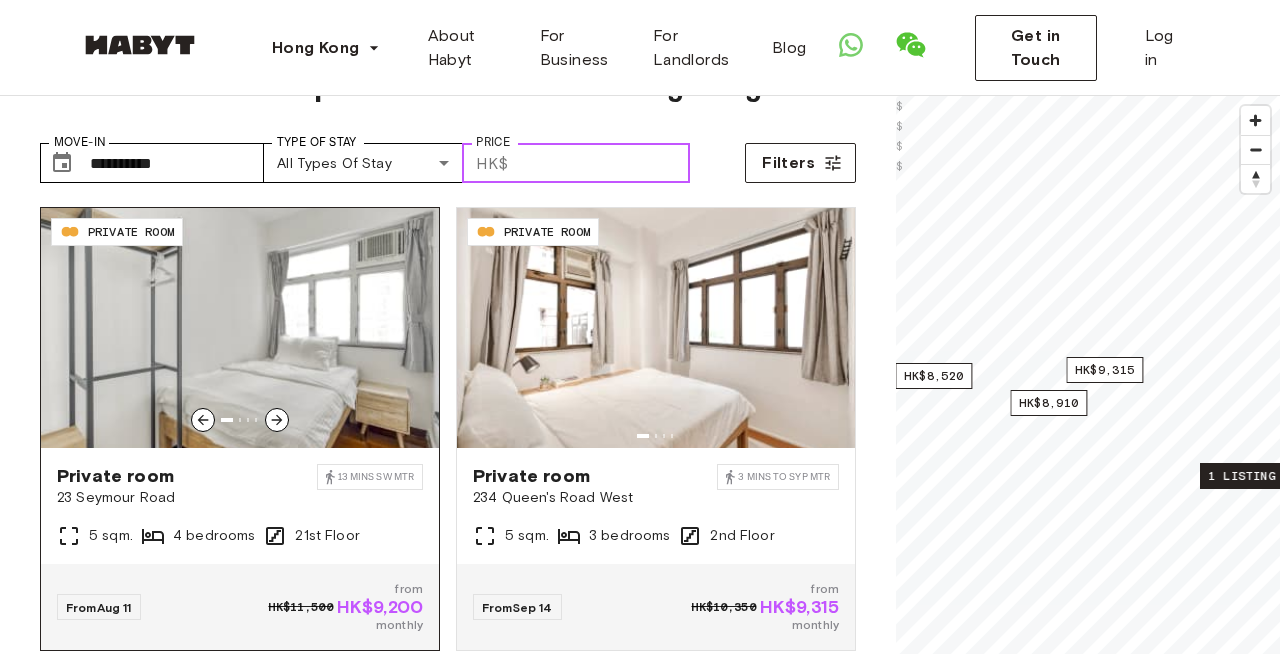 click at bounding box center [240, 328] 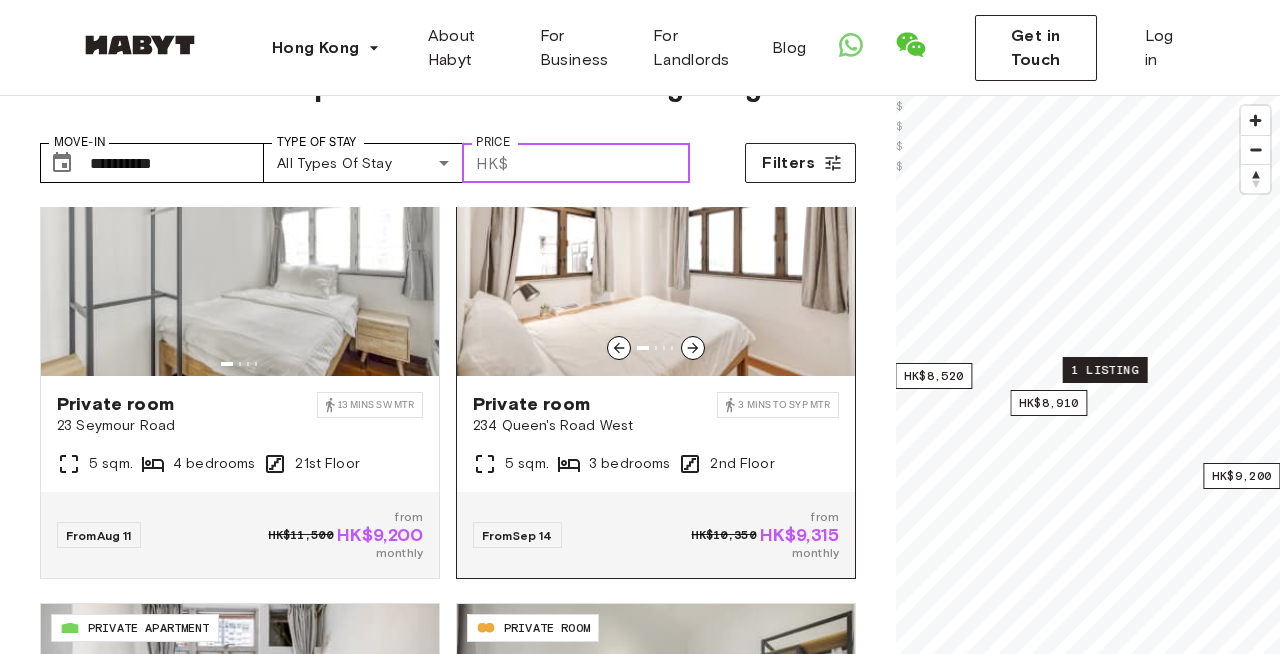 scroll, scrollTop: 0, scrollLeft: 0, axis: both 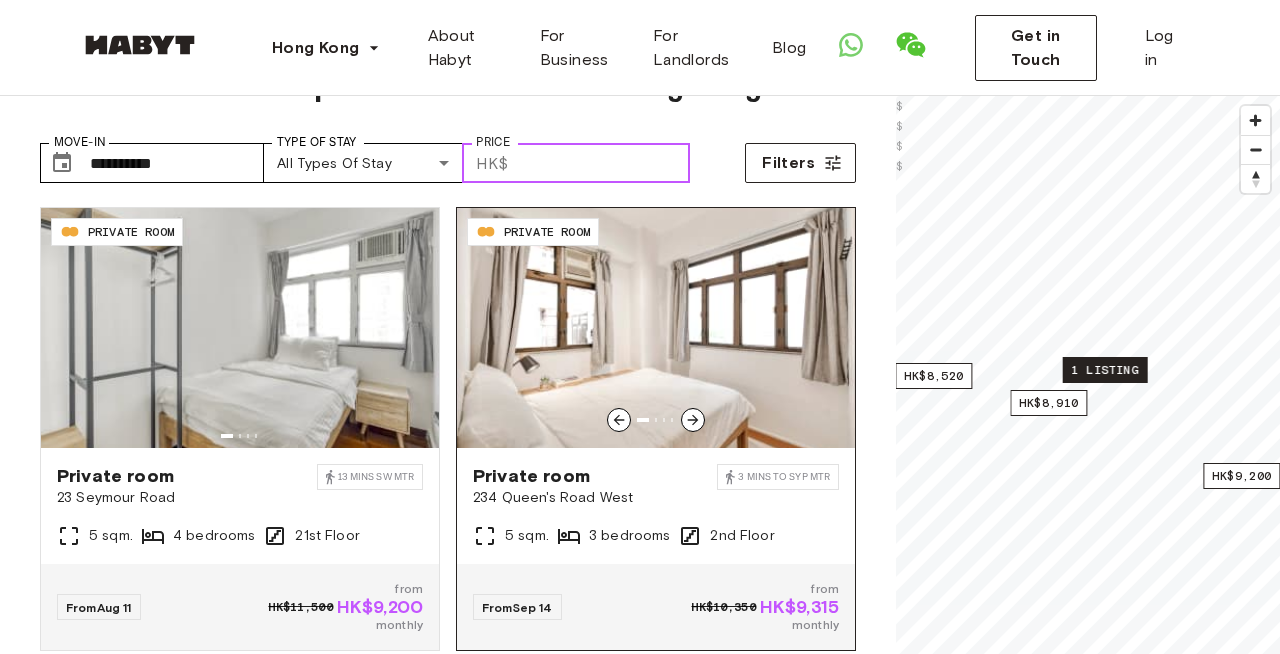 click at bounding box center (656, 328) 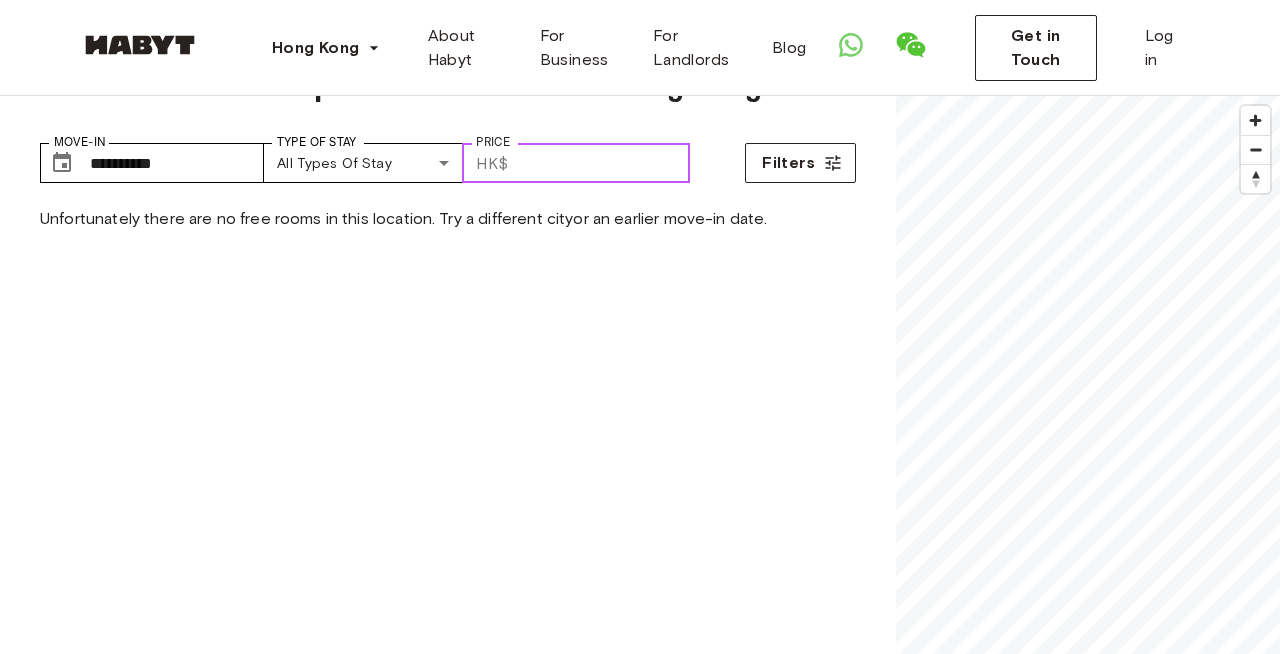 scroll, scrollTop: 0, scrollLeft: 0, axis: both 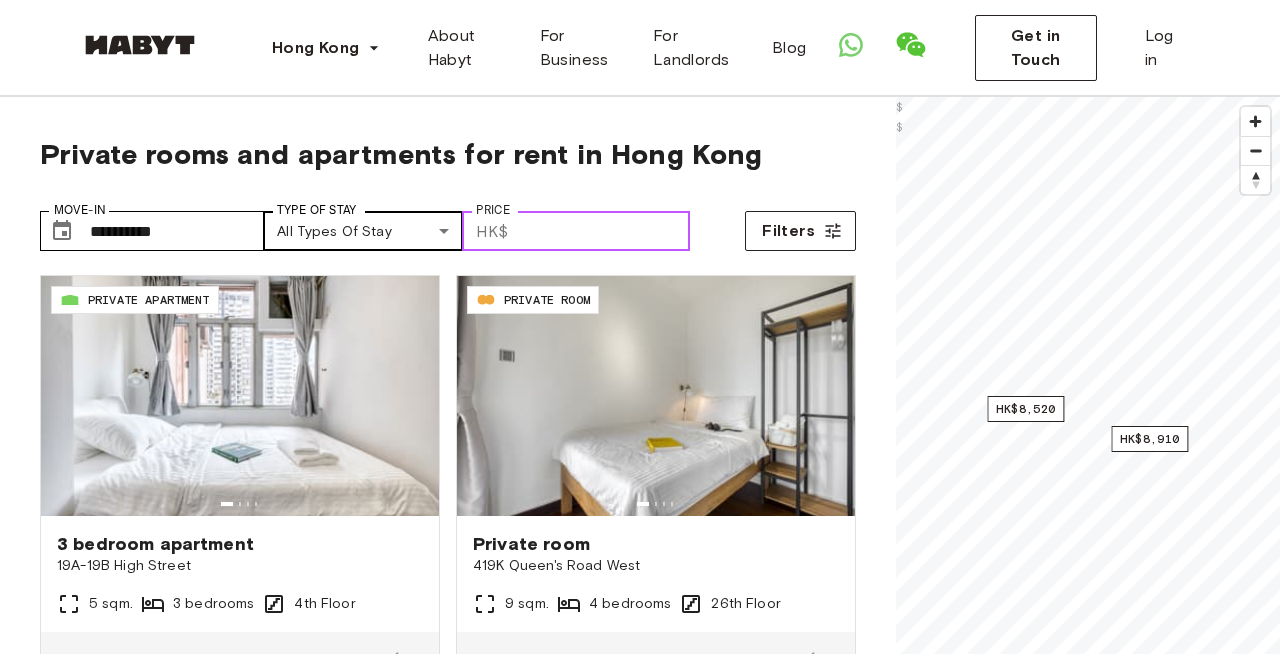 type on "****" 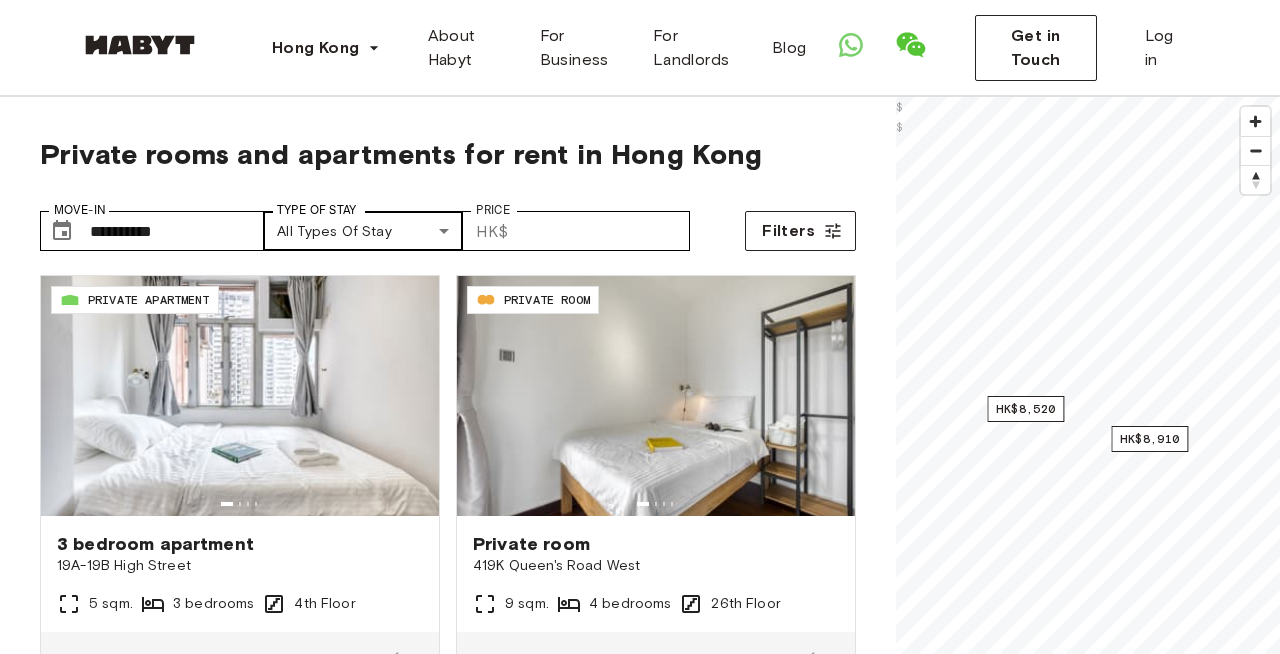 click on "**********" at bounding box center (640, 2343) 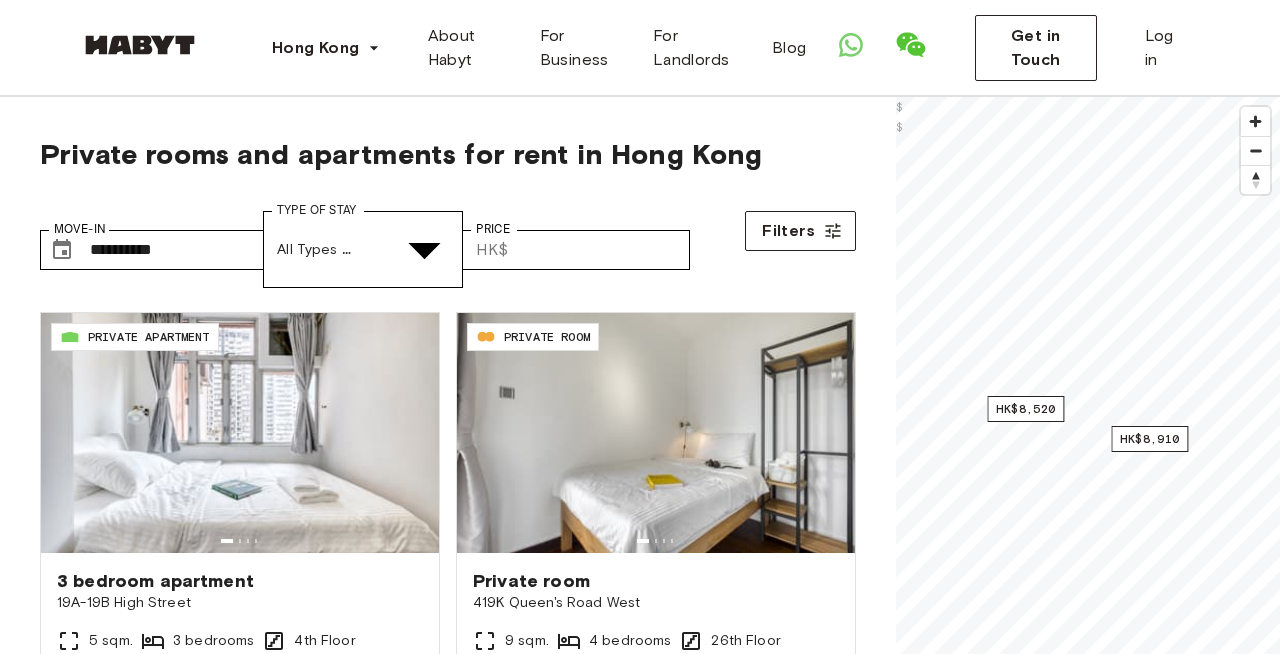 click at bounding box center [640, 4739] 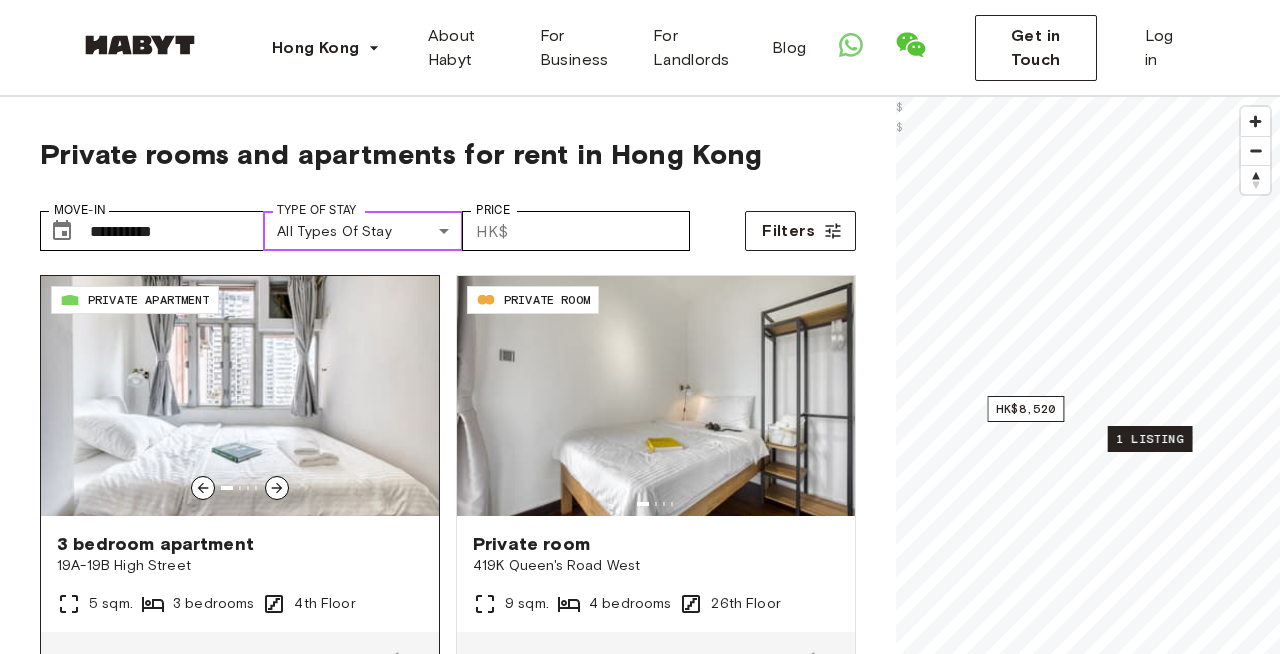 scroll, scrollTop: 1, scrollLeft: 0, axis: vertical 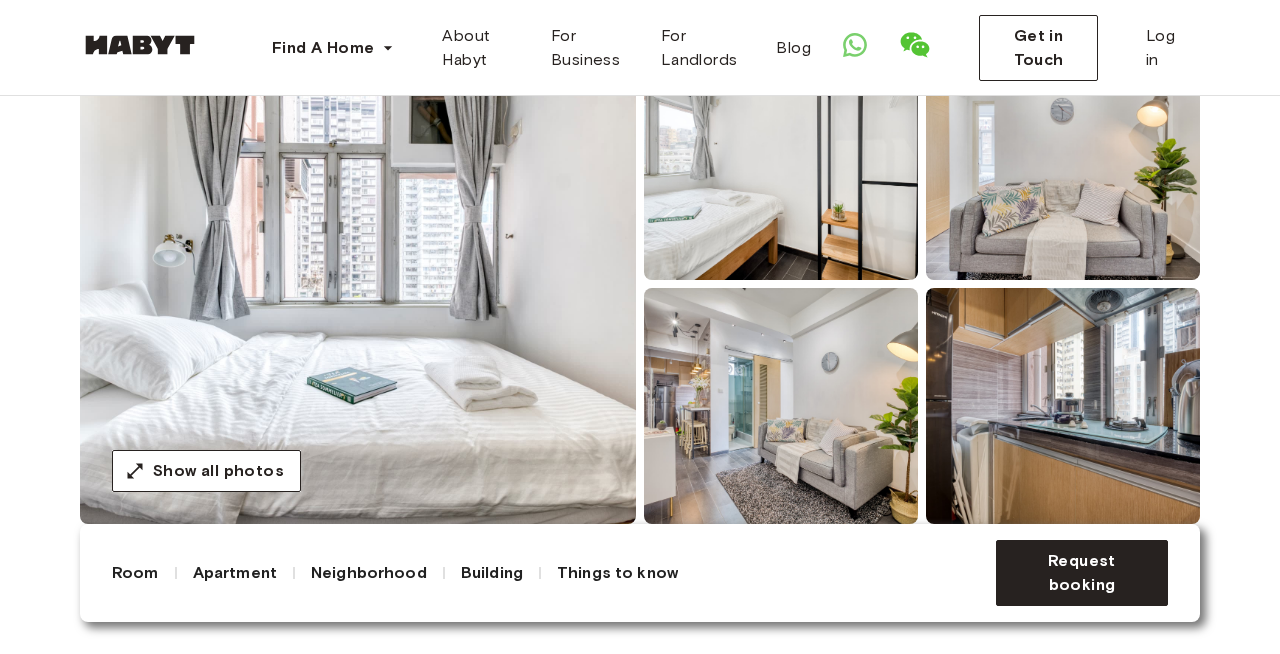 click at bounding box center [358, 284] 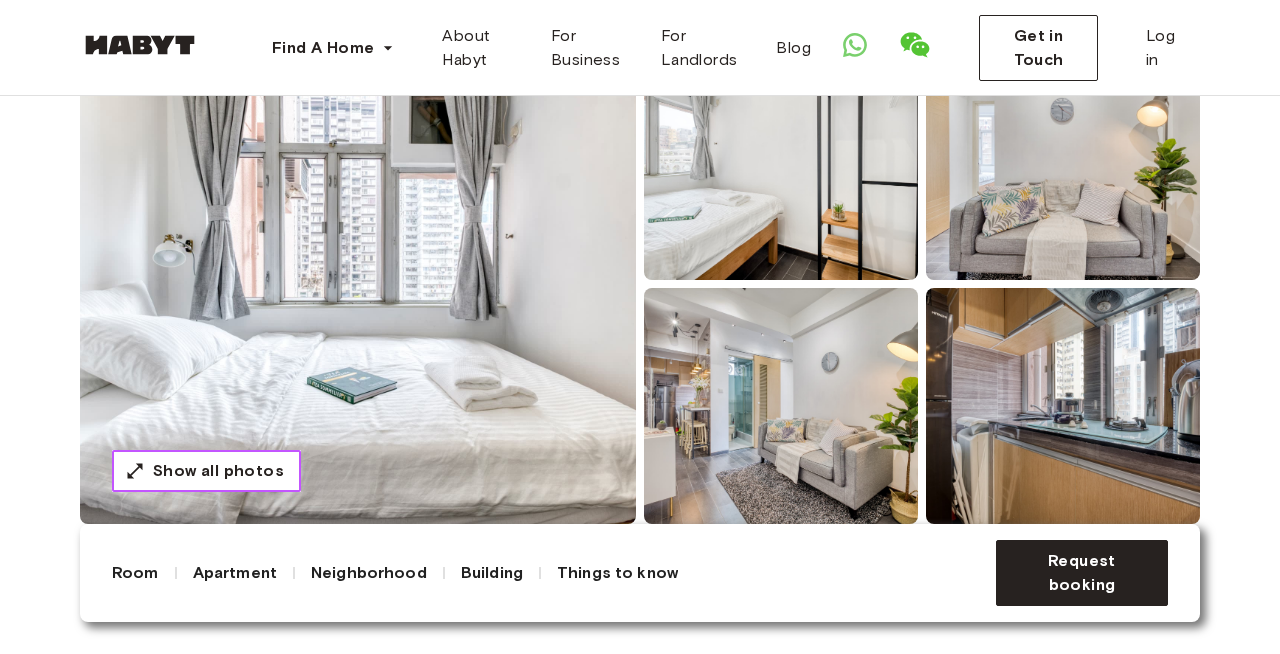 click on "Show all photos" at bounding box center [218, 471] 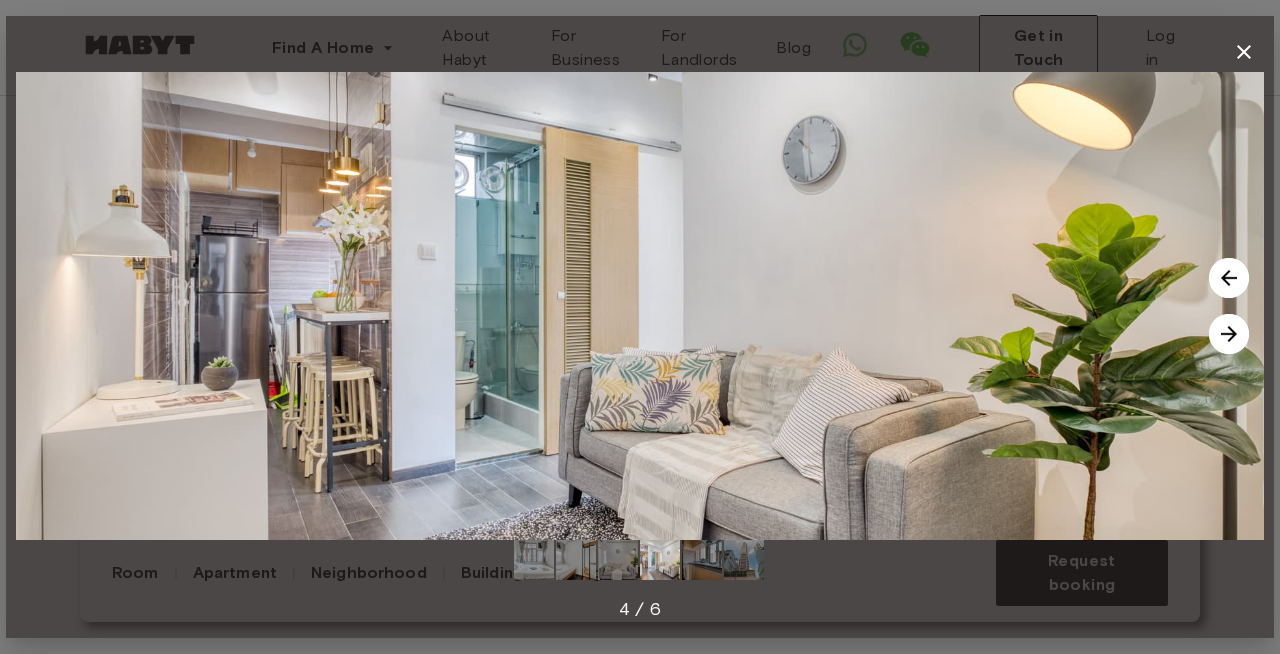 type 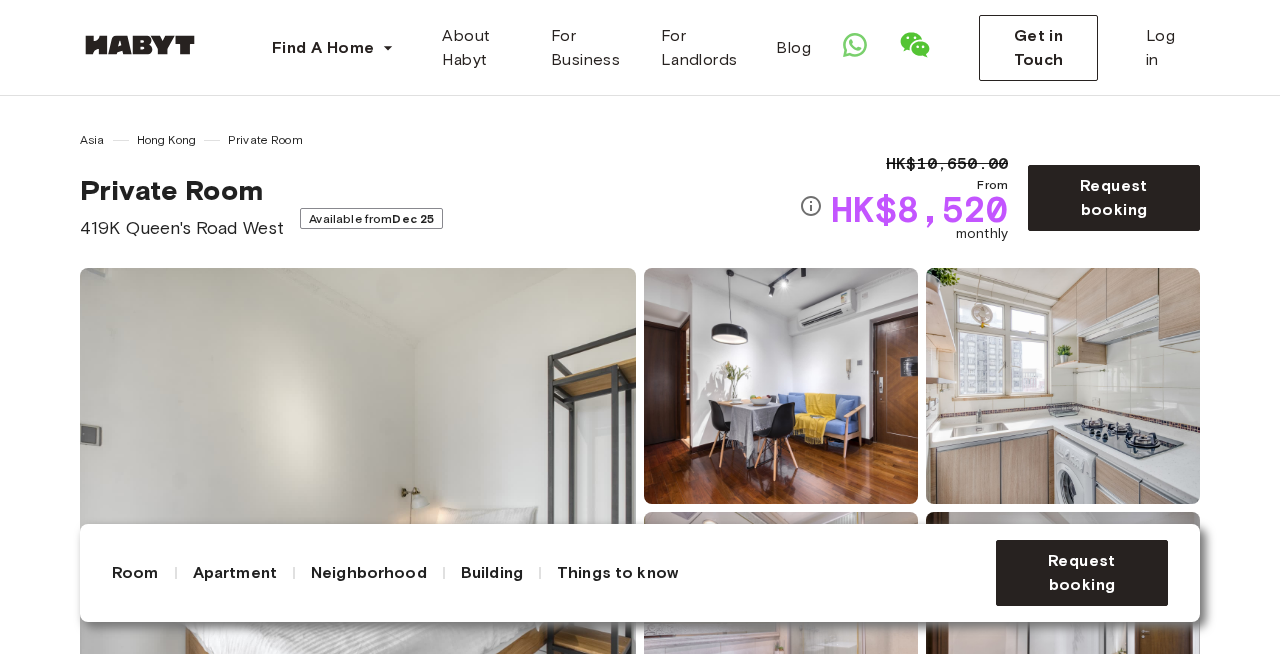 scroll, scrollTop: 0, scrollLeft: 0, axis: both 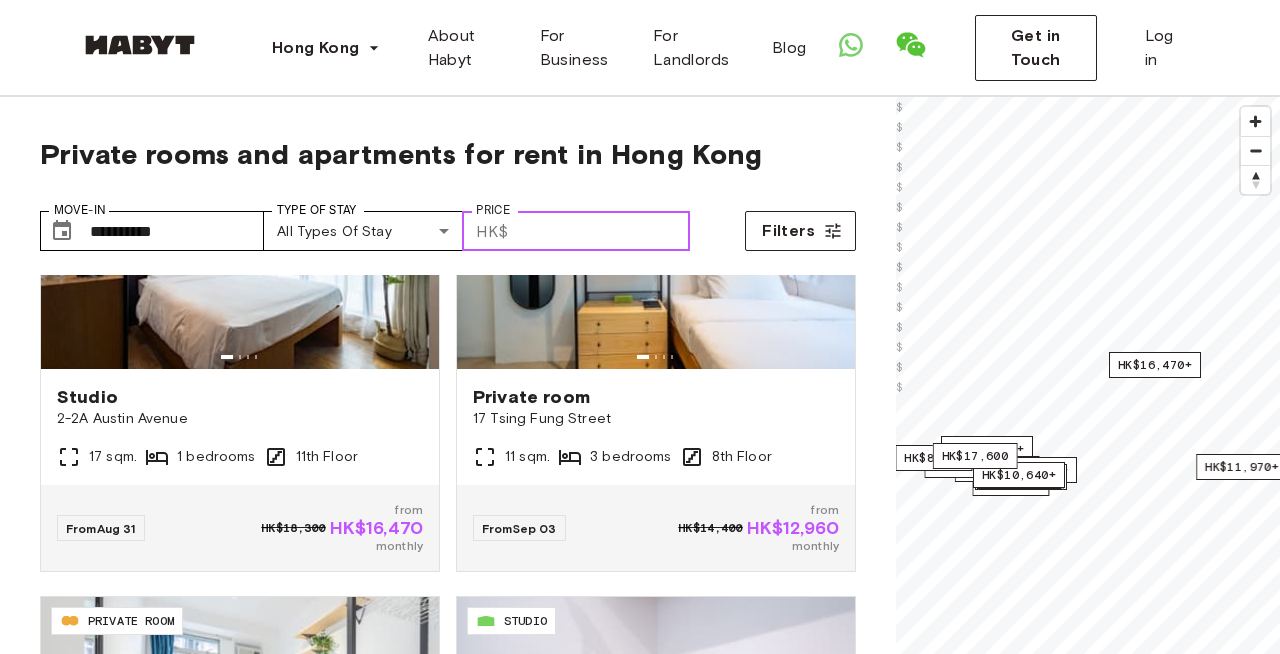 click on "Price" at bounding box center (603, 231) 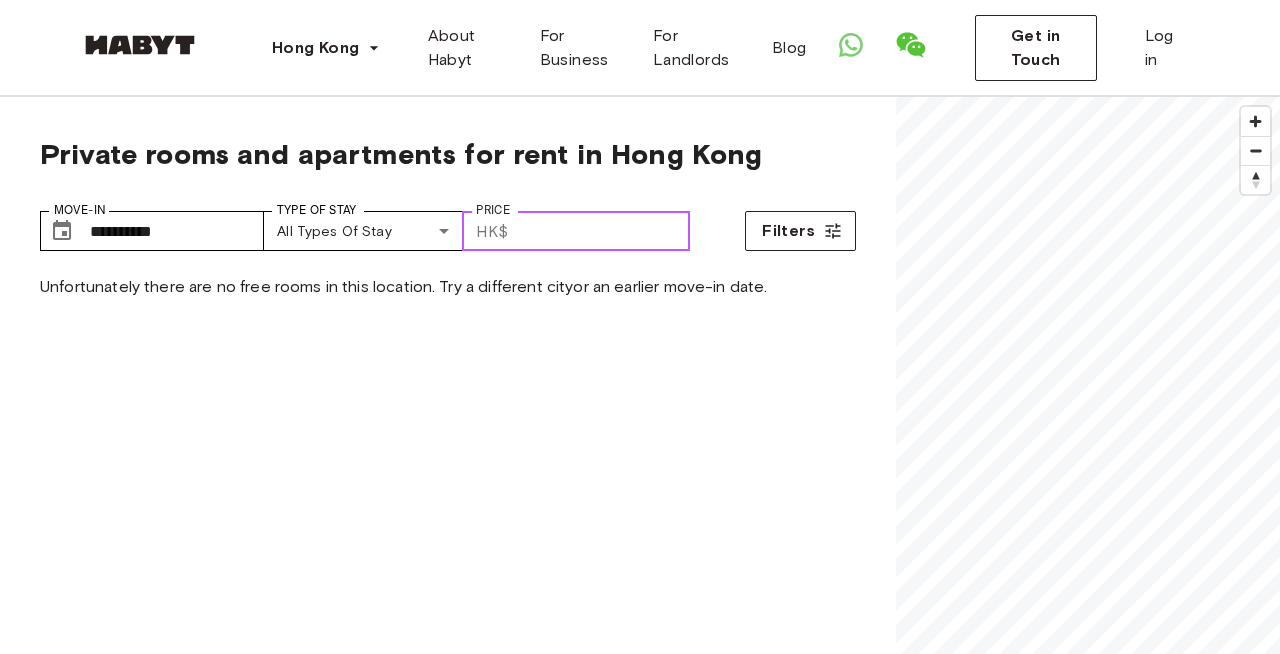 scroll, scrollTop: 0, scrollLeft: 0, axis: both 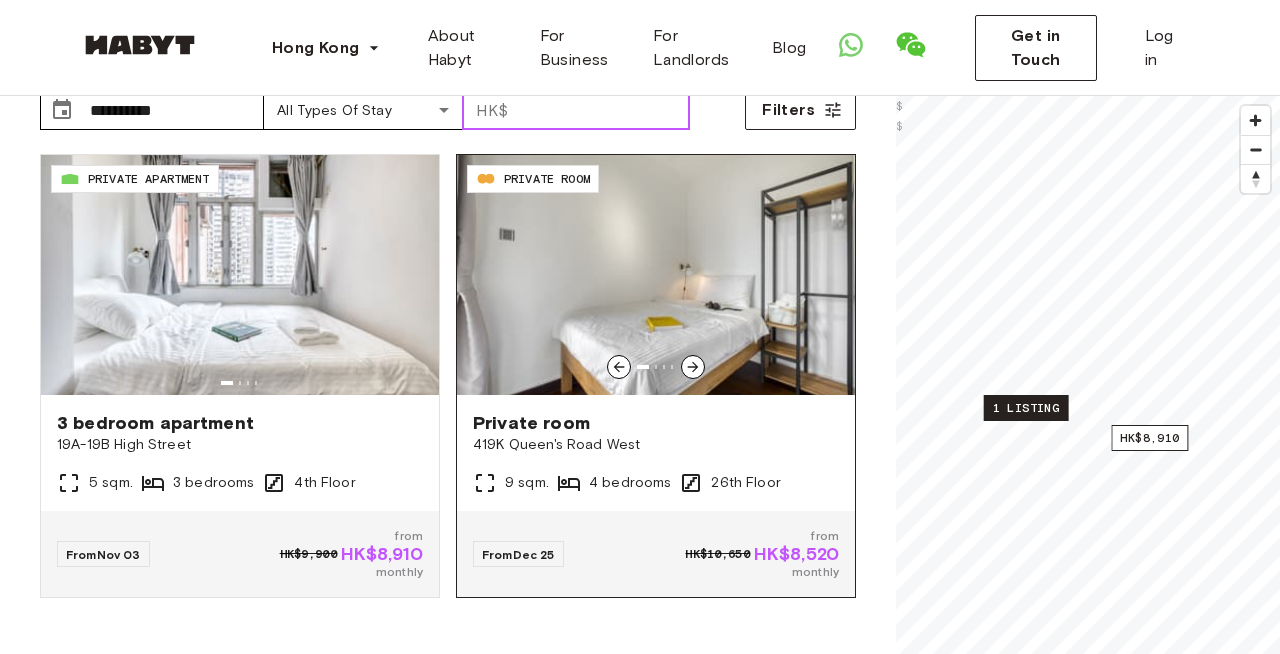 type on "****" 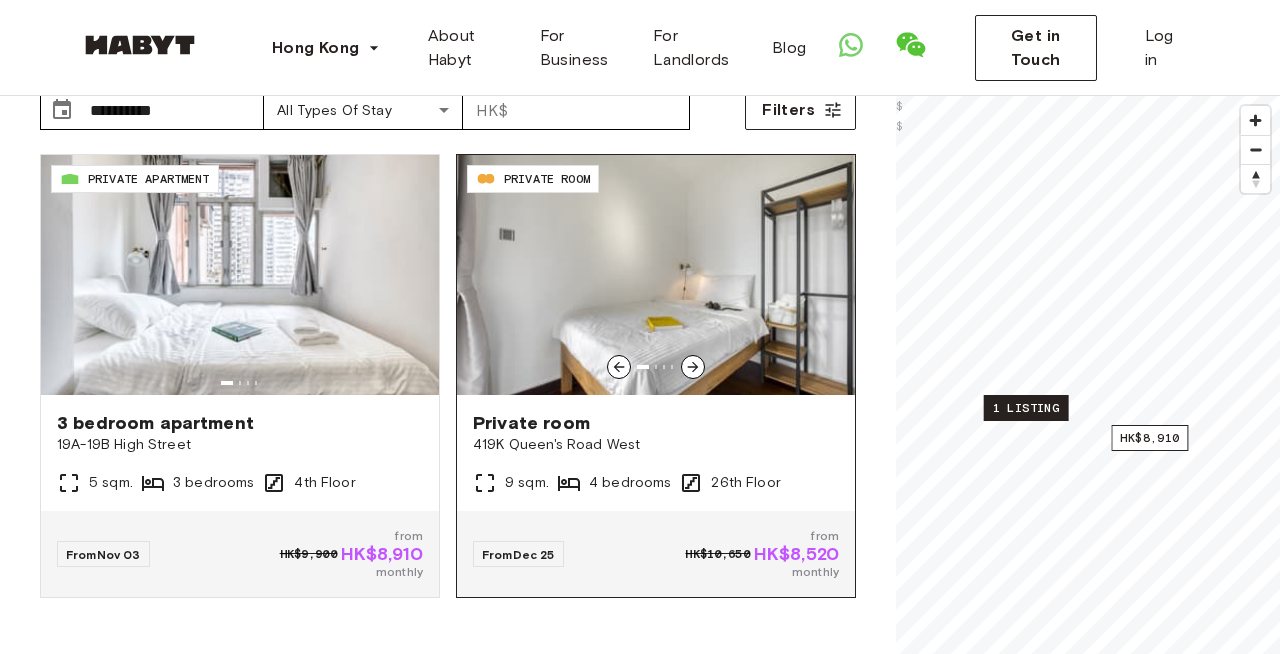 click on "Private room" at bounding box center [656, 423] 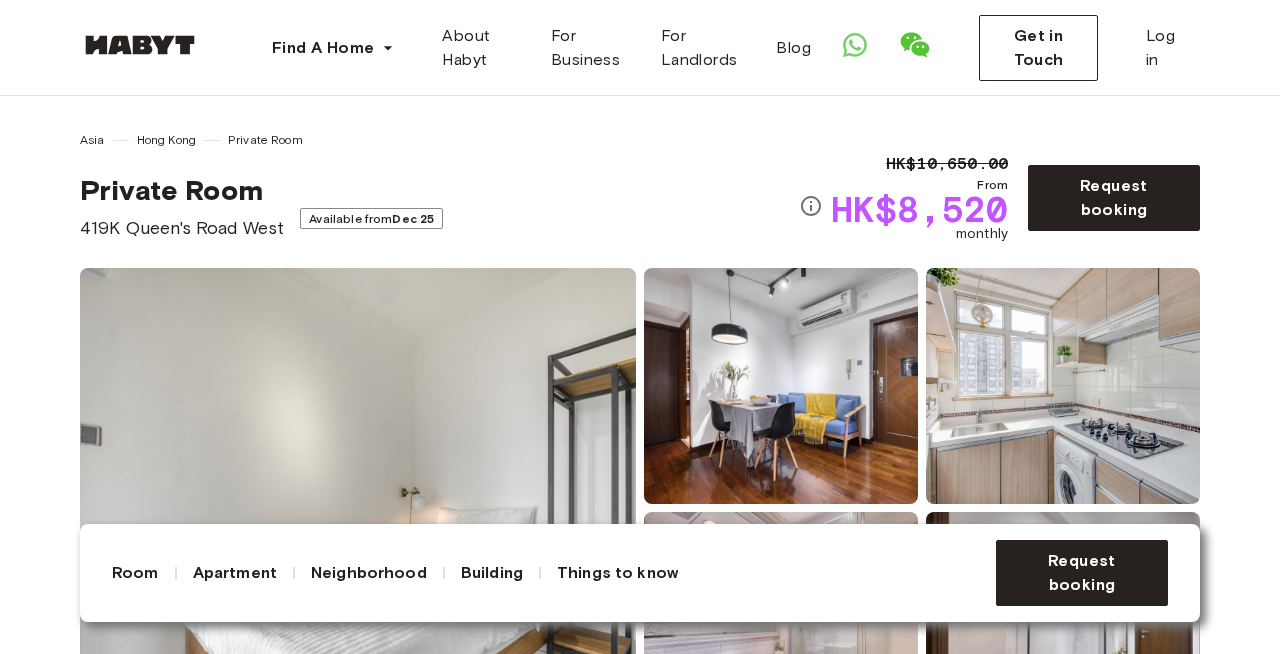 scroll, scrollTop: 257, scrollLeft: 0, axis: vertical 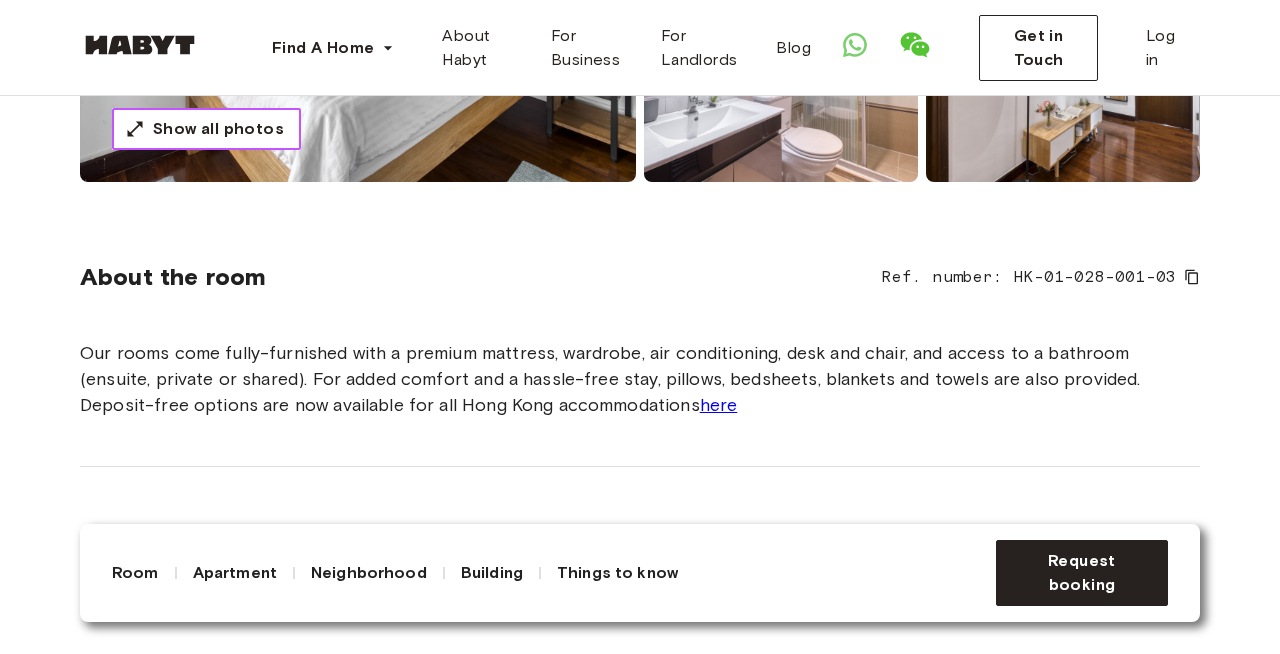 click on "Show all photos" at bounding box center [218, 129] 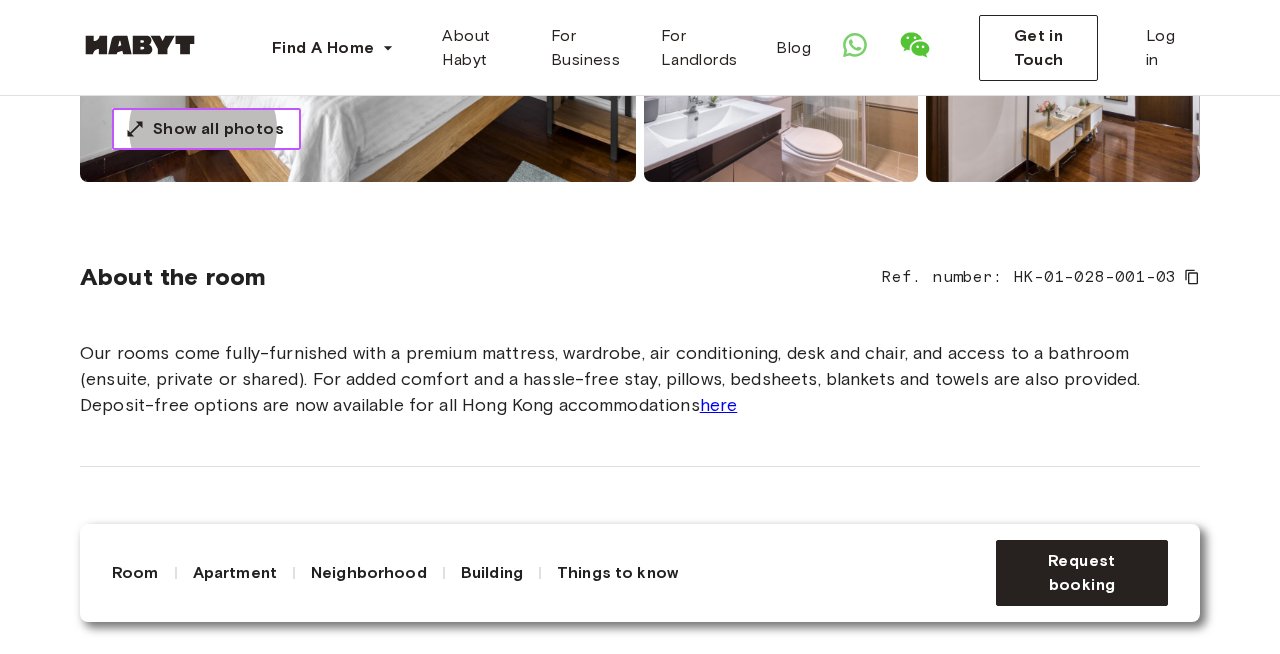 type 